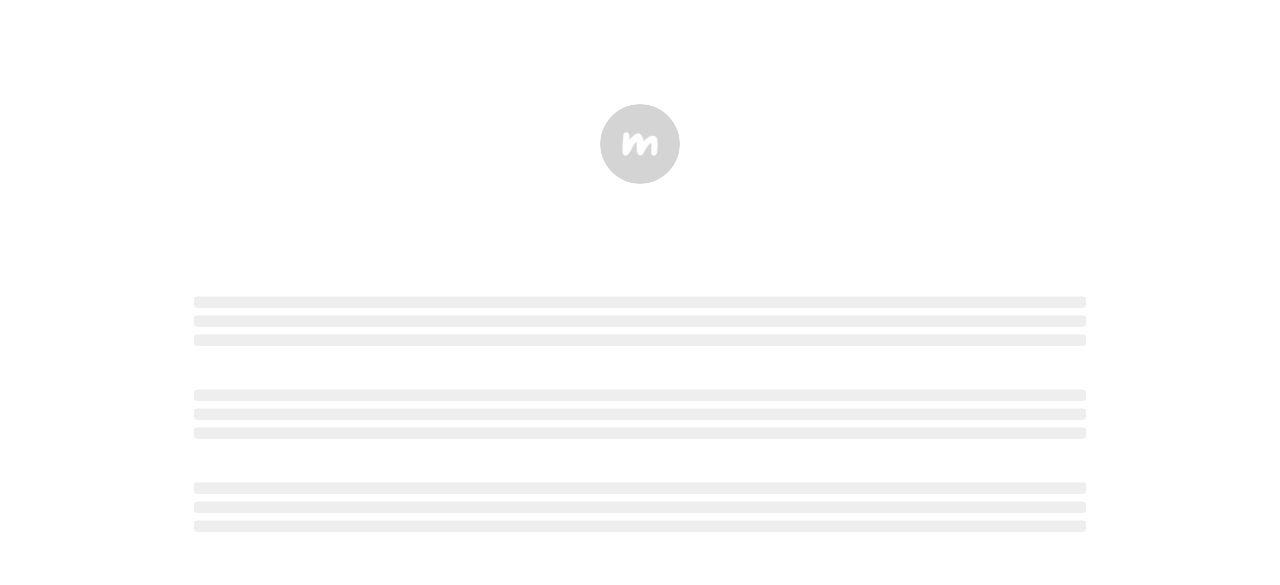 scroll, scrollTop: 0, scrollLeft: 0, axis: both 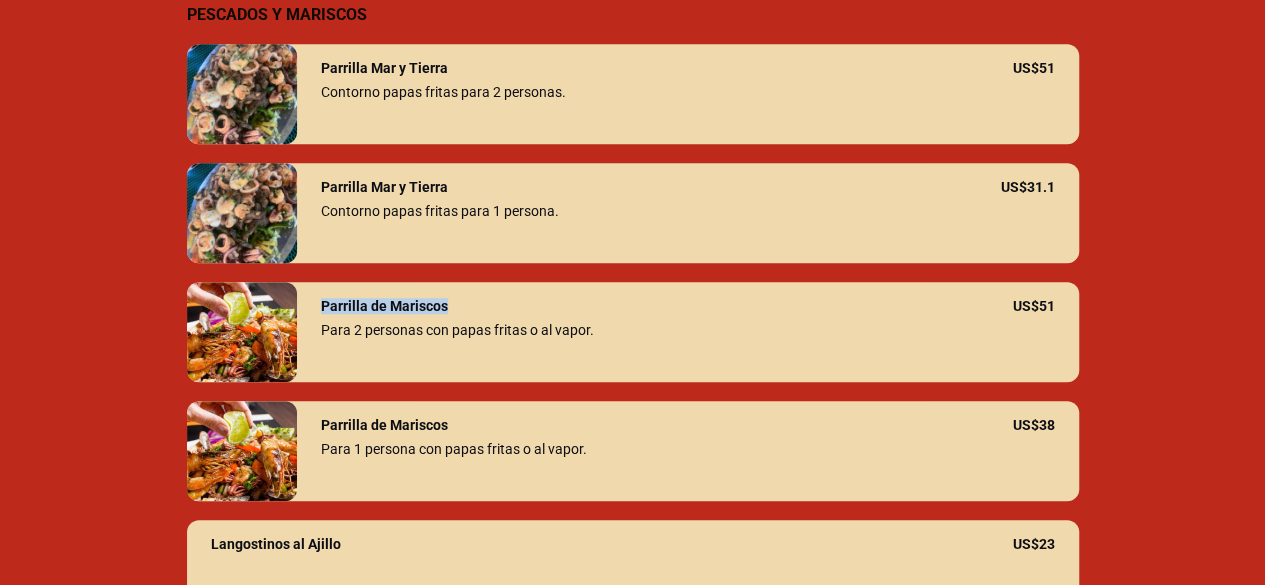 drag, startPoint x: 444, startPoint y: 328, endPoint x: 309, endPoint y: 327, distance: 135.00371 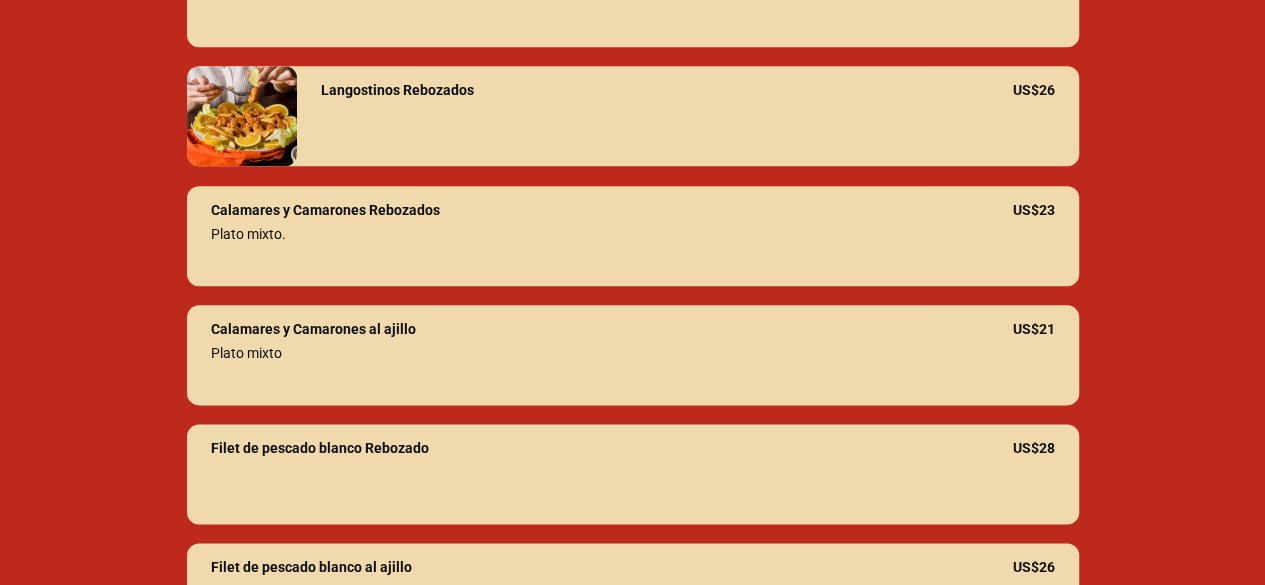 scroll, scrollTop: 1100, scrollLeft: 0, axis: vertical 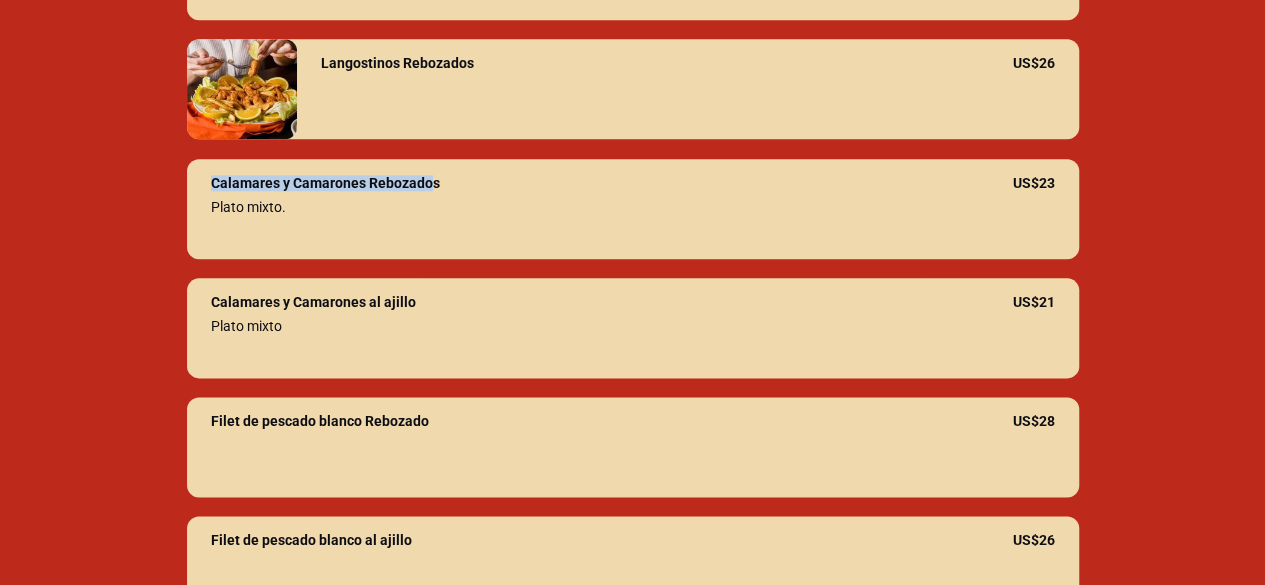drag, startPoint x: 431, startPoint y: 207, endPoint x: 210, endPoint y: 201, distance: 221.08144 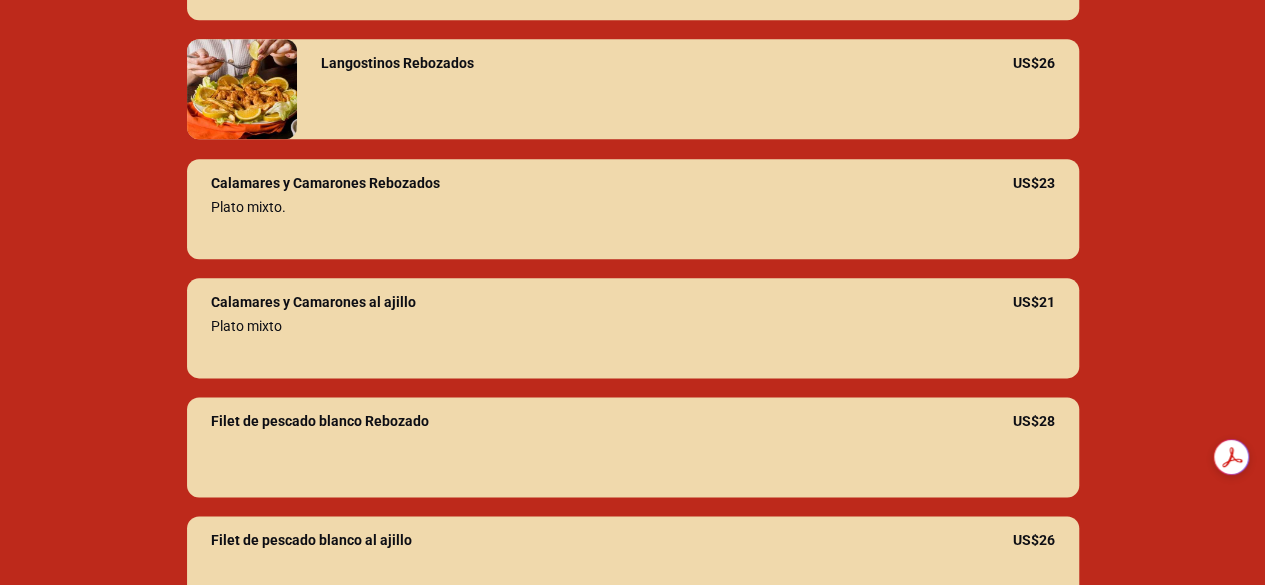 click on "Calamares y Camarones Rebozados" at bounding box center (612, 183) 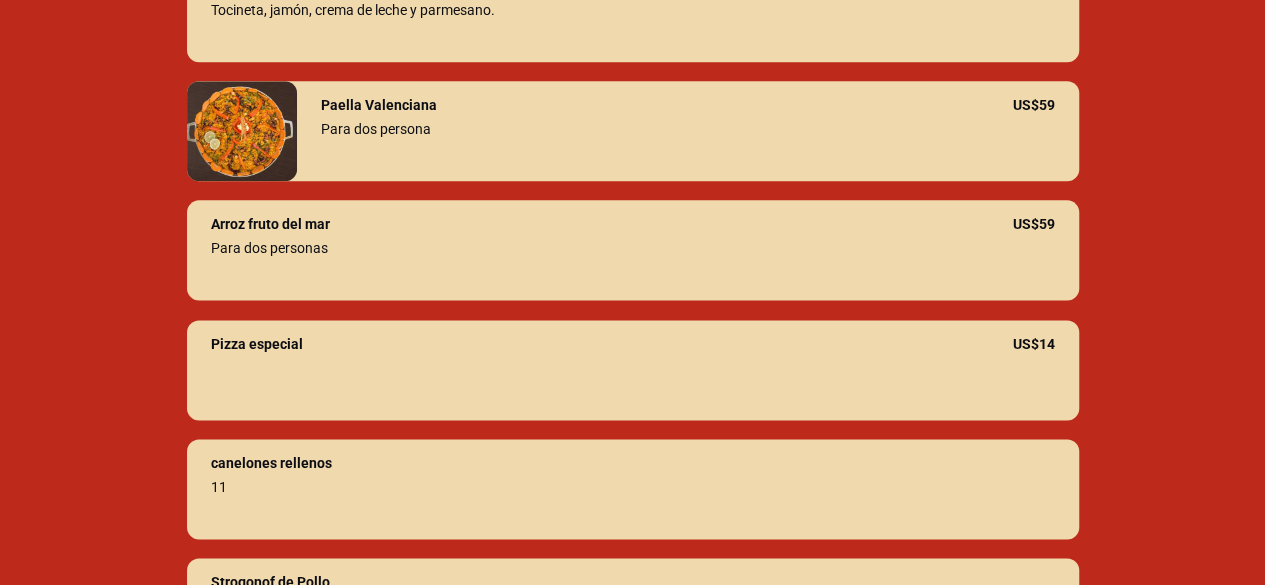 scroll, scrollTop: 8700, scrollLeft: 0, axis: vertical 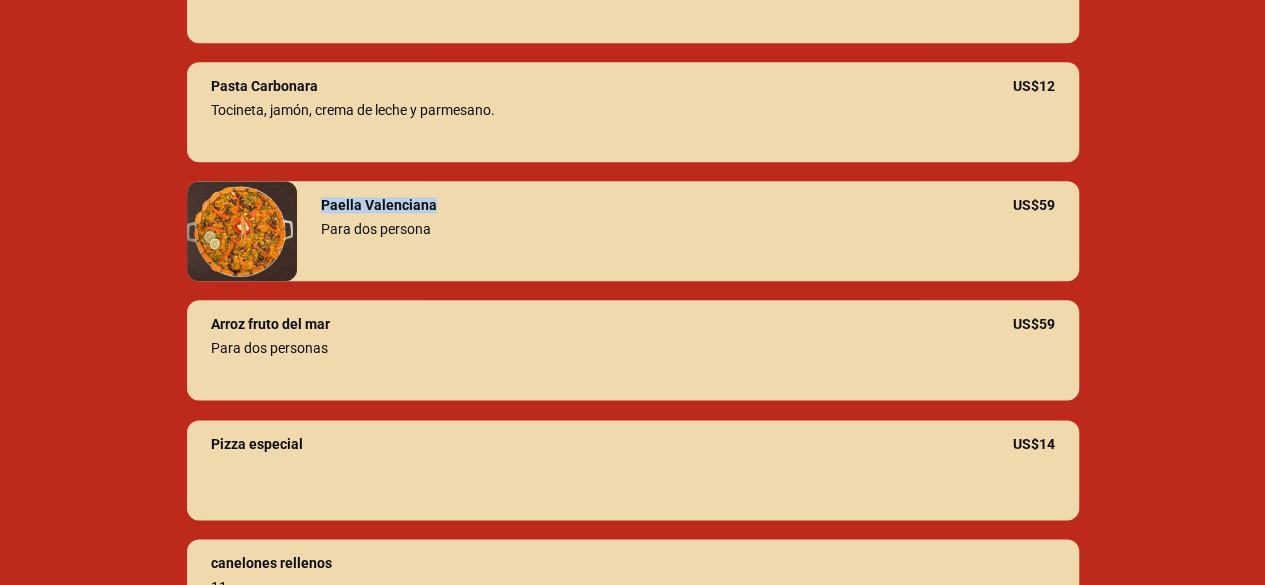 drag, startPoint x: 428, startPoint y: 228, endPoint x: 310, endPoint y: 224, distance: 118.06778 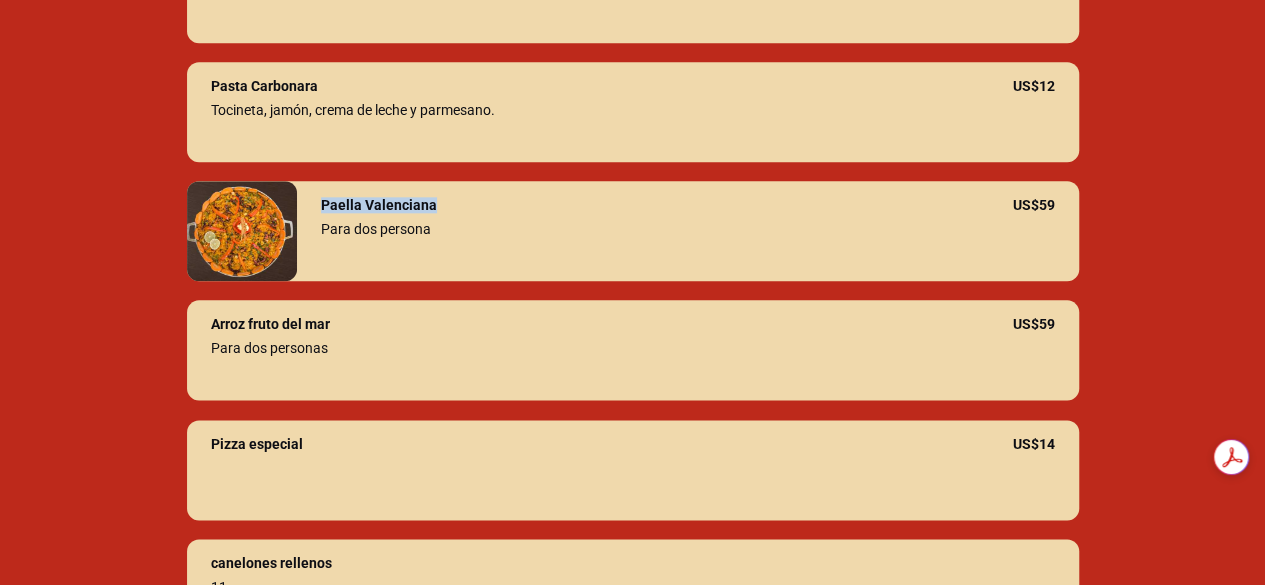 click on "Paella Valenciana" at bounding box center [667, 205] 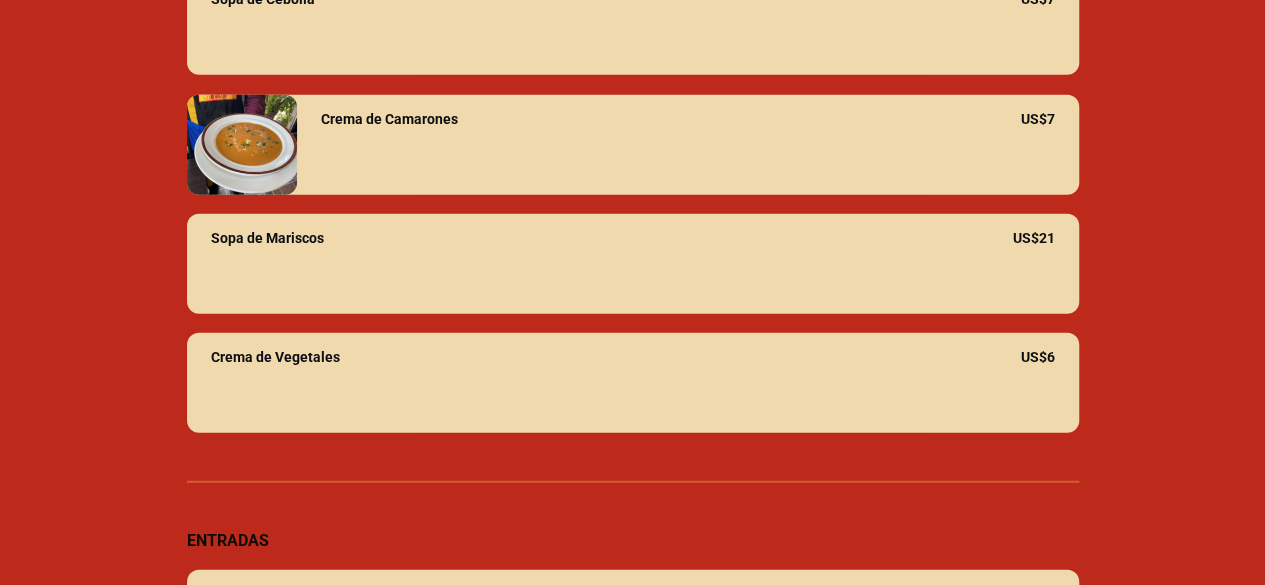 scroll, scrollTop: 13538, scrollLeft: 0, axis: vertical 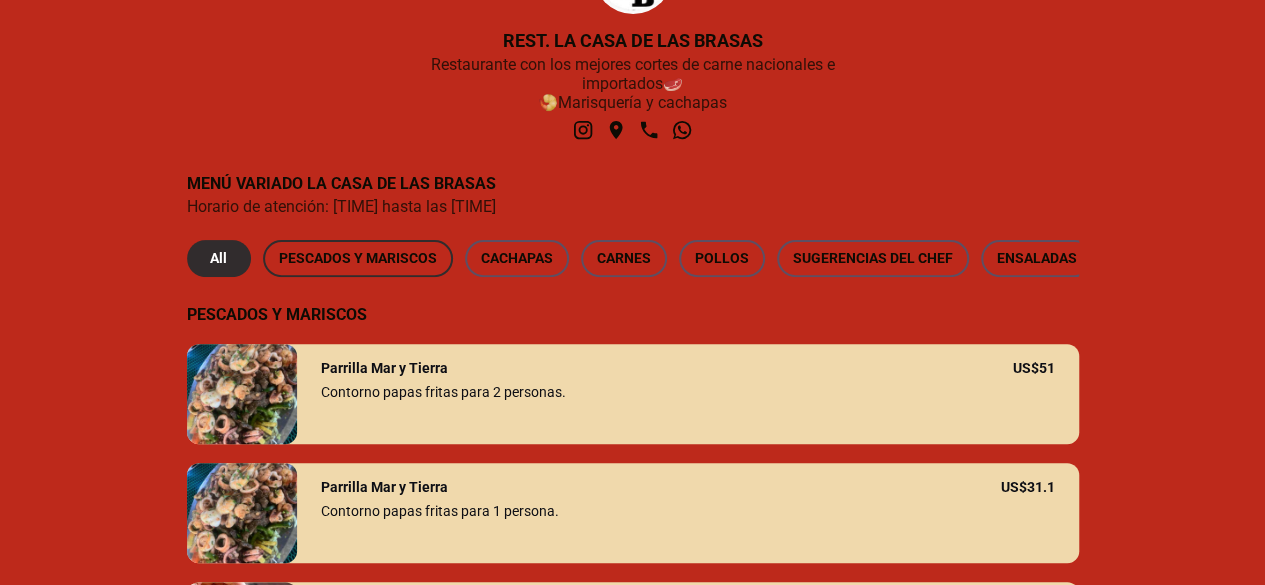 click on "PESCADOS Y MARISCOS" at bounding box center [358, 258] 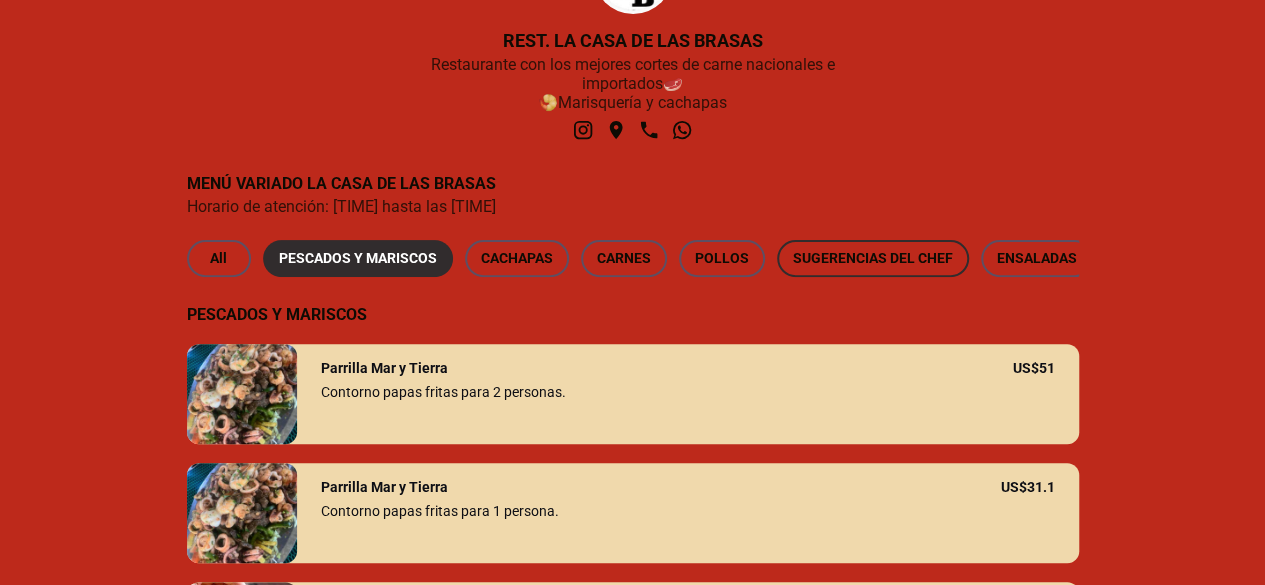 click on "SUGERENCIAS DEL CHEF" at bounding box center [873, 258] 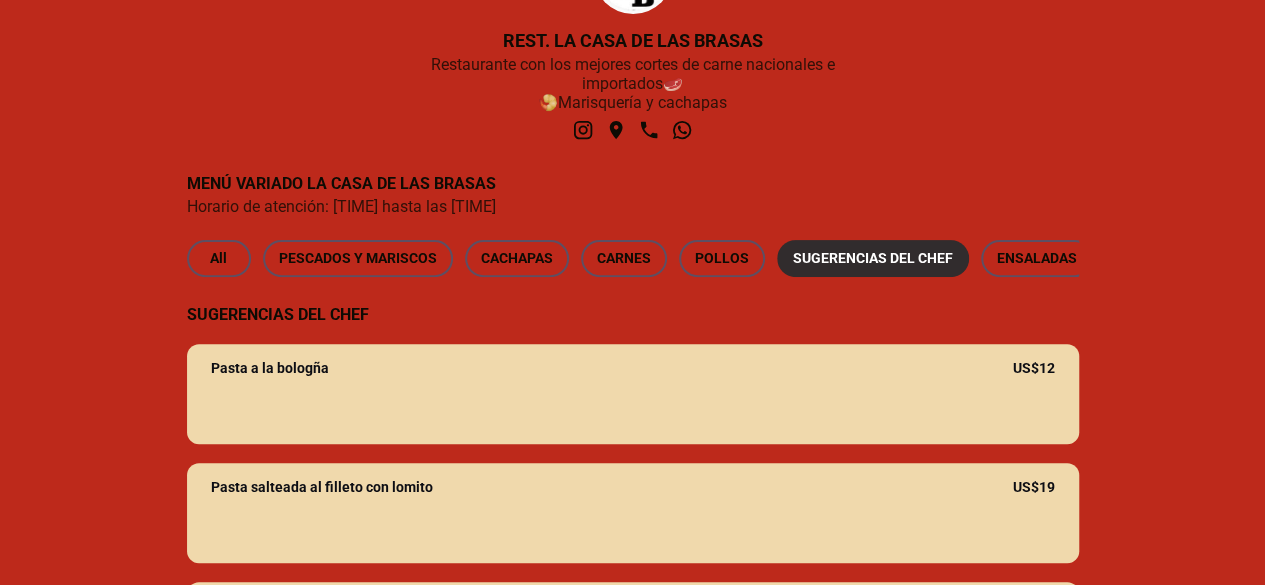drag, startPoint x: 712, startPoint y: 282, endPoint x: 944, endPoint y: 282, distance: 232 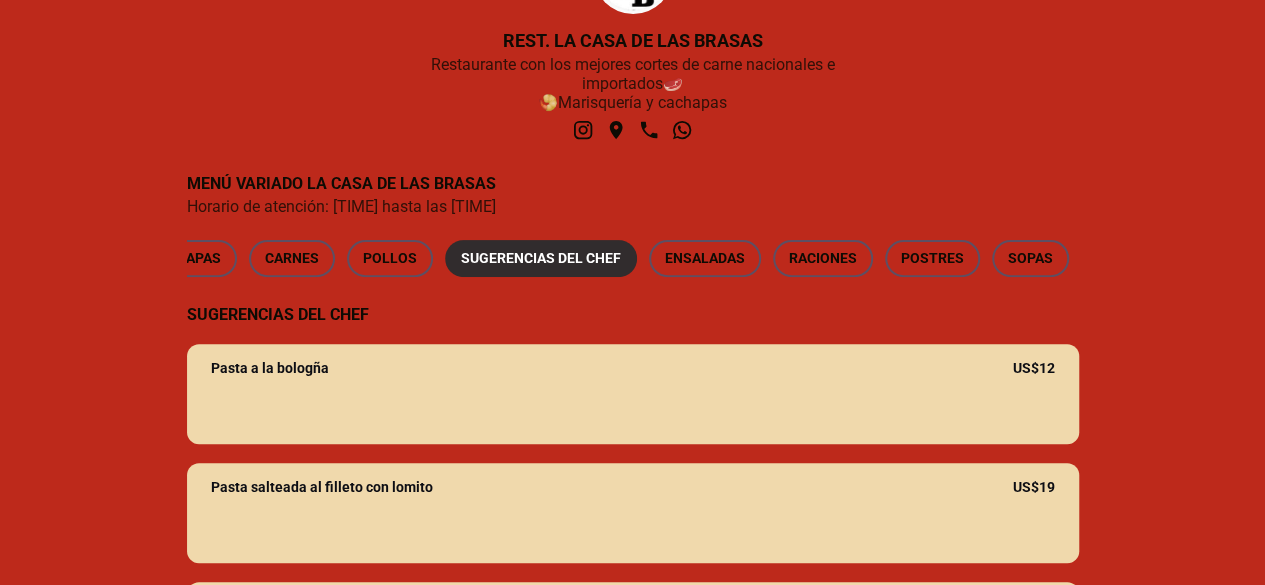 scroll, scrollTop: 0, scrollLeft: 334, axis: horizontal 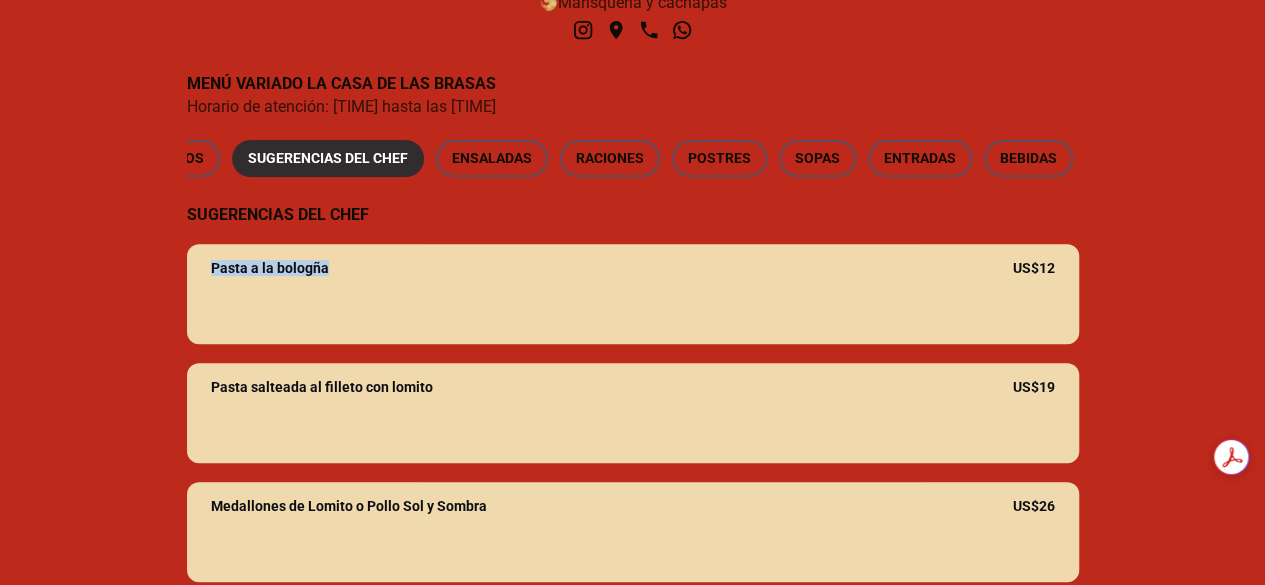 drag, startPoint x: 331, startPoint y: 296, endPoint x: 178, endPoint y: 297, distance: 153.00327 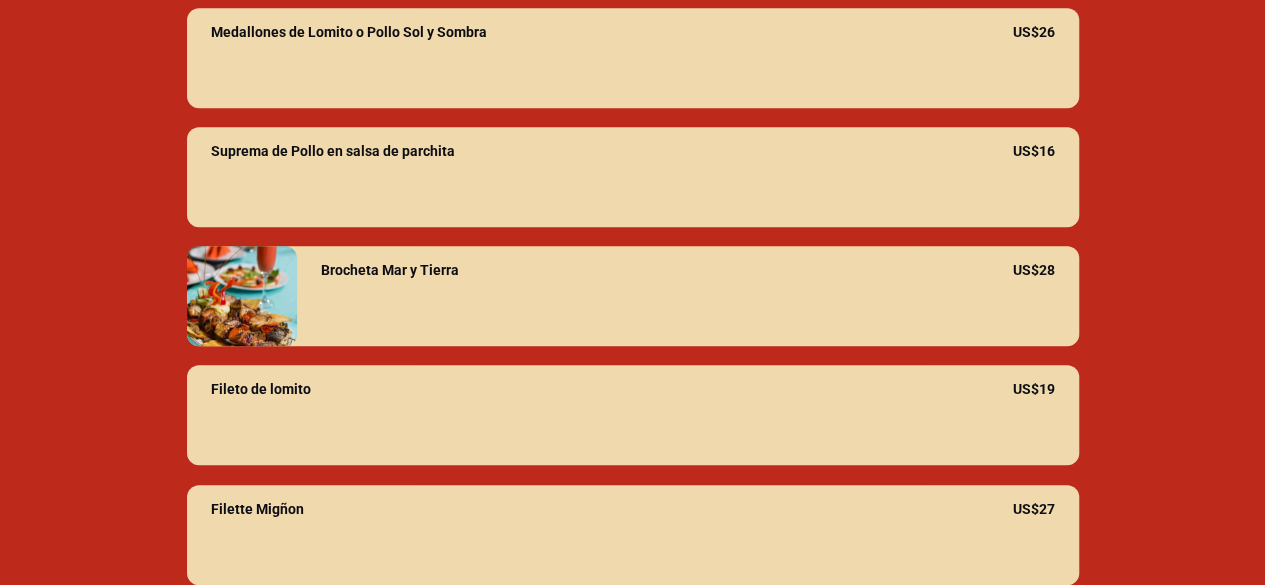 scroll, scrollTop: 800, scrollLeft: 0, axis: vertical 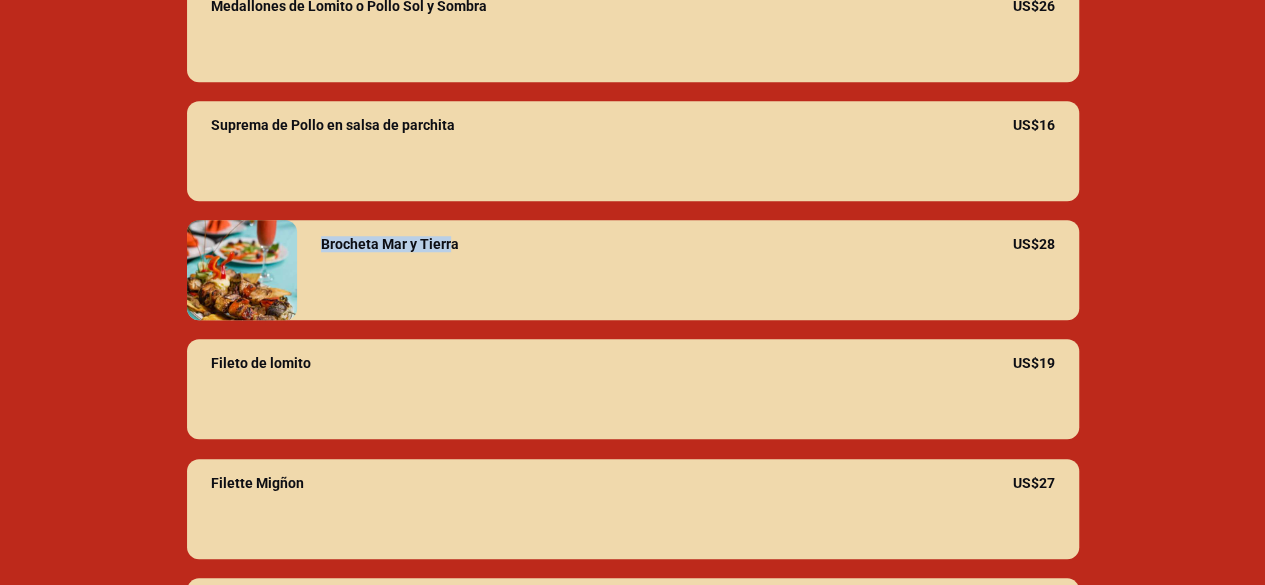 drag, startPoint x: 452, startPoint y: 265, endPoint x: 313, endPoint y: 266, distance: 139.0036 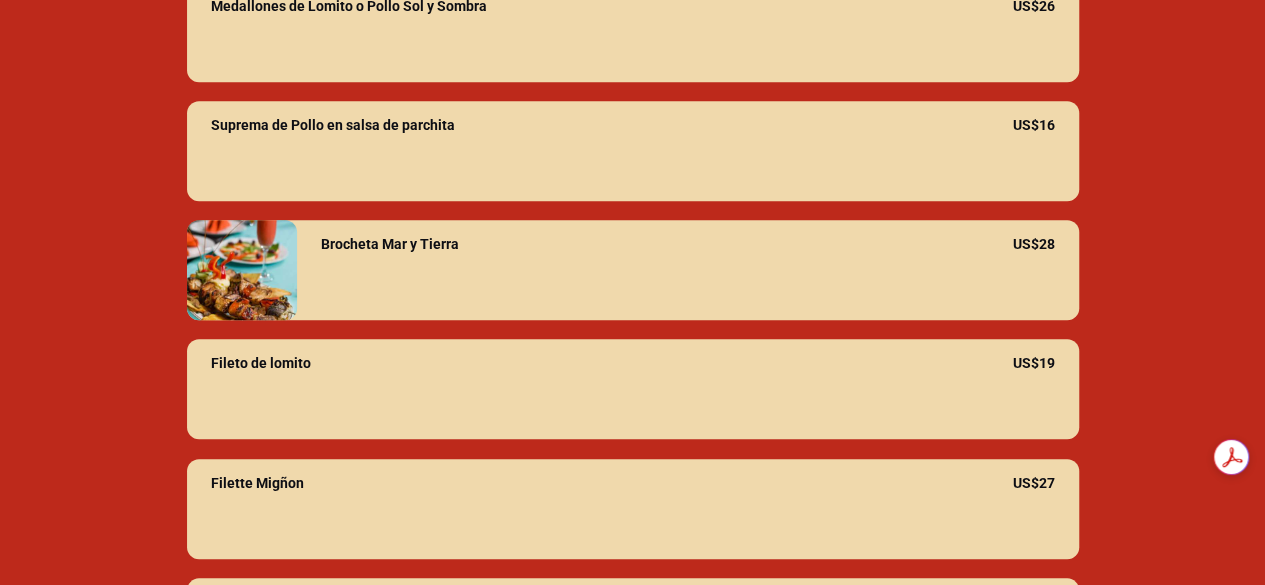 click on "Brocheta Mar y Tierra" at bounding box center [667, 244] 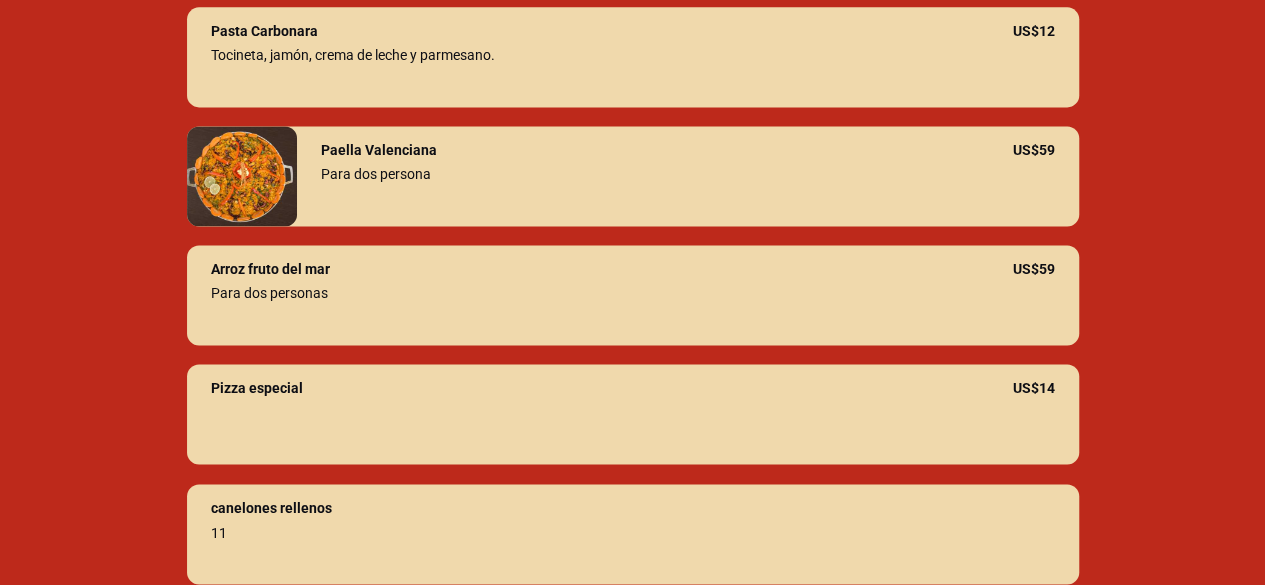 scroll, scrollTop: 1400, scrollLeft: 0, axis: vertical 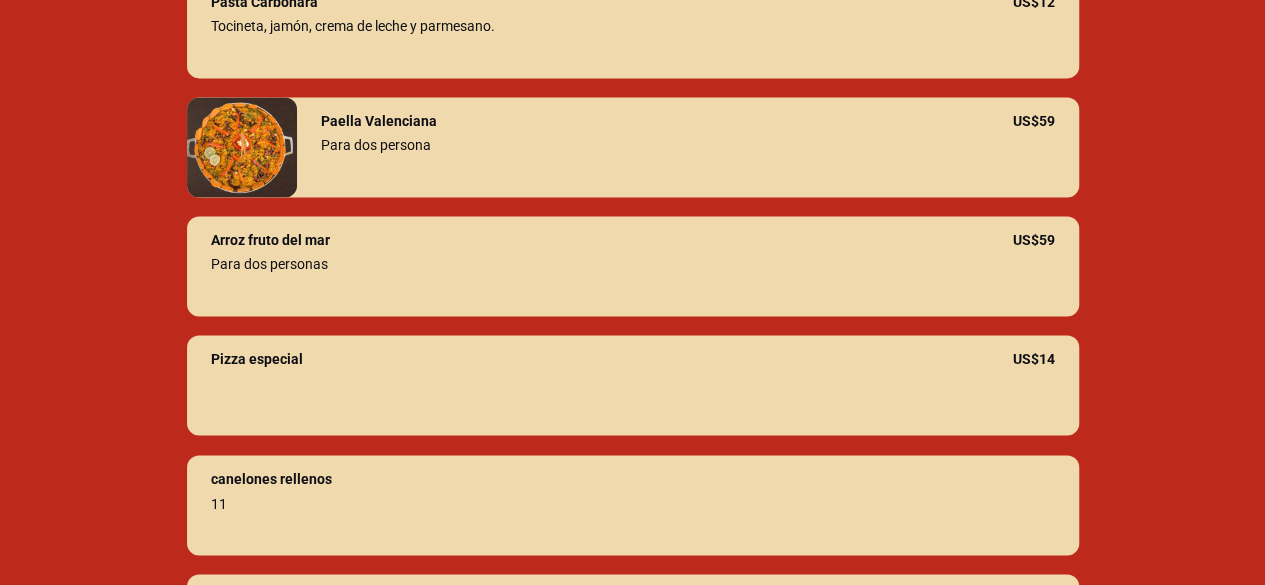 click at bounding box center (242, 147) 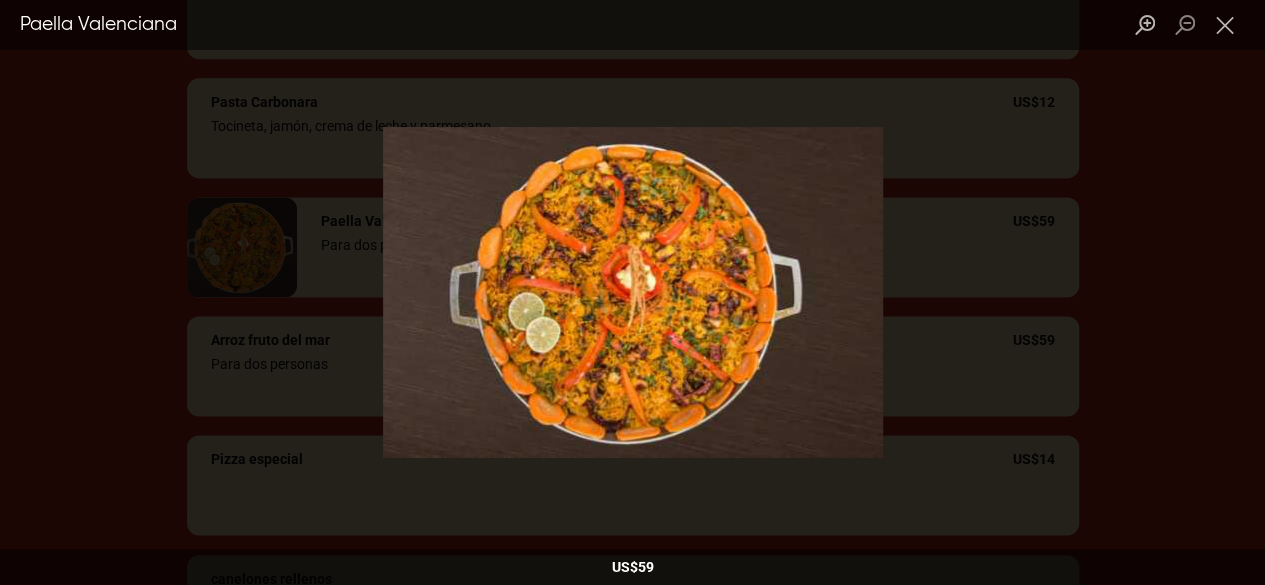 scroll, scrollTop: 1400, scrollLeft: 0, axis: vertical 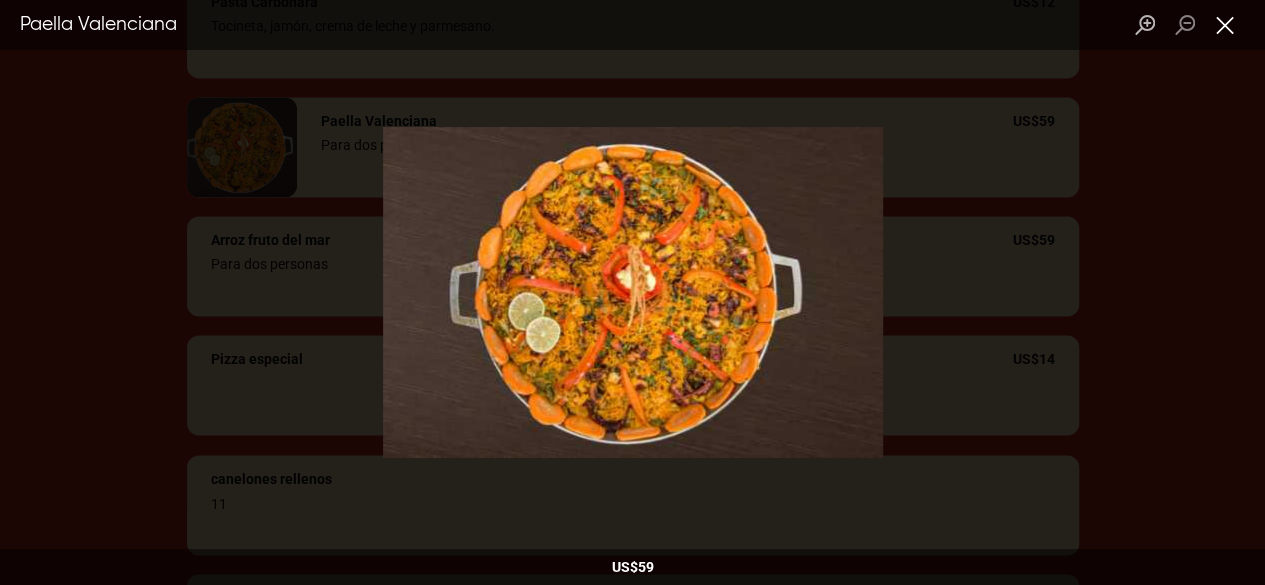 click at bounding box center [1225, 25] 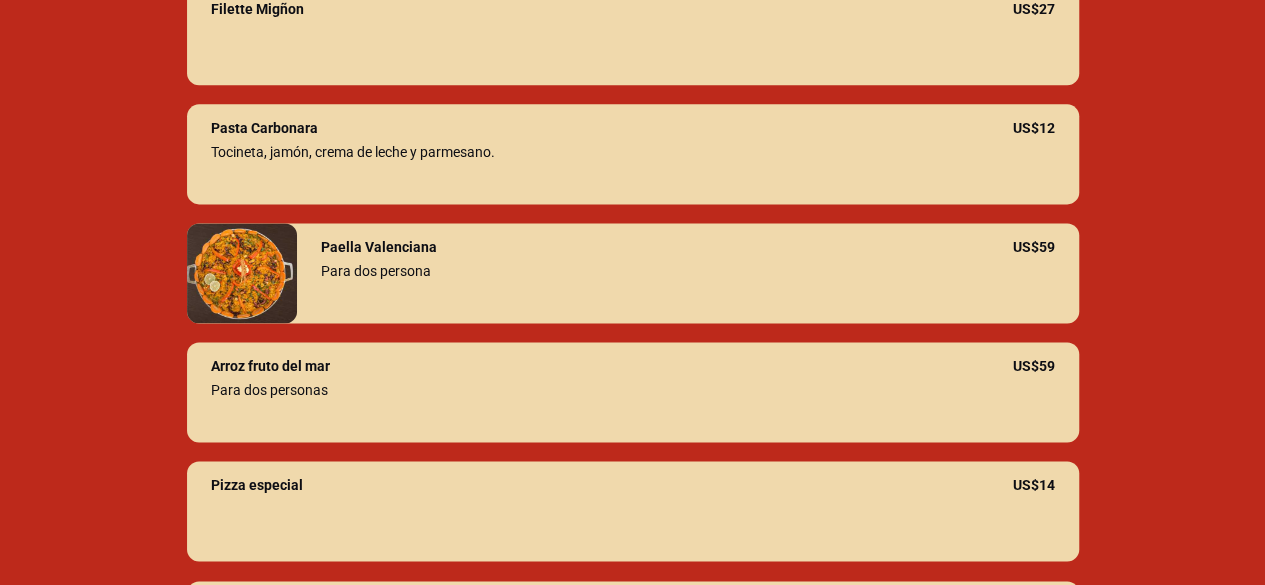 scroll, scrollTop: 1300, scrollLeft: 0, axis: vertical 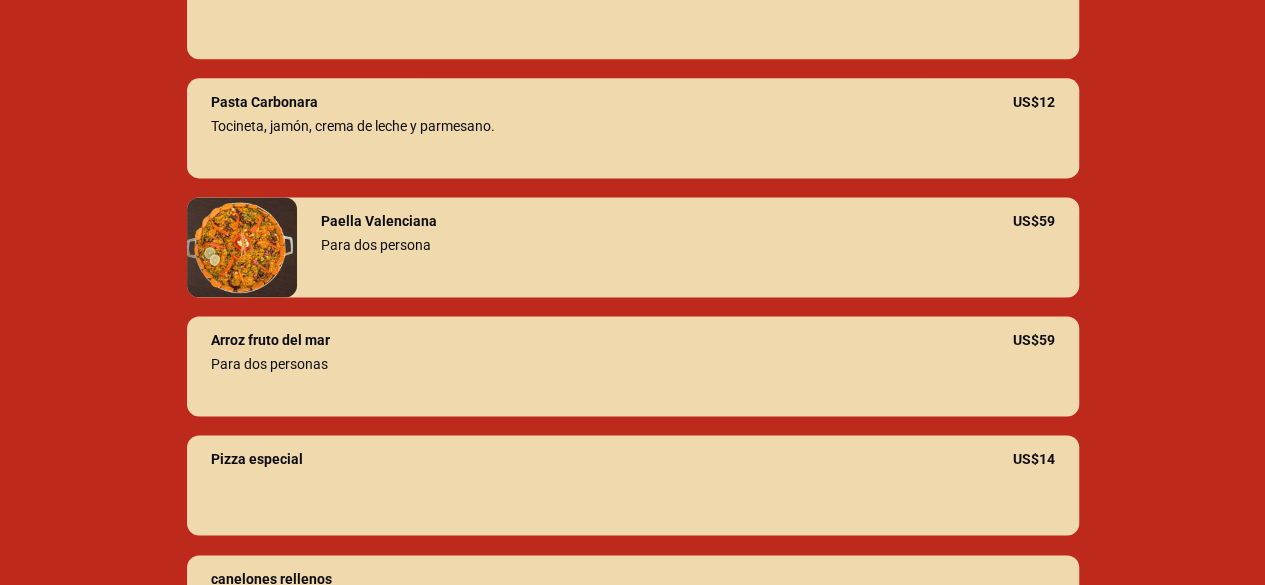 click at bounding box center [242, 247] 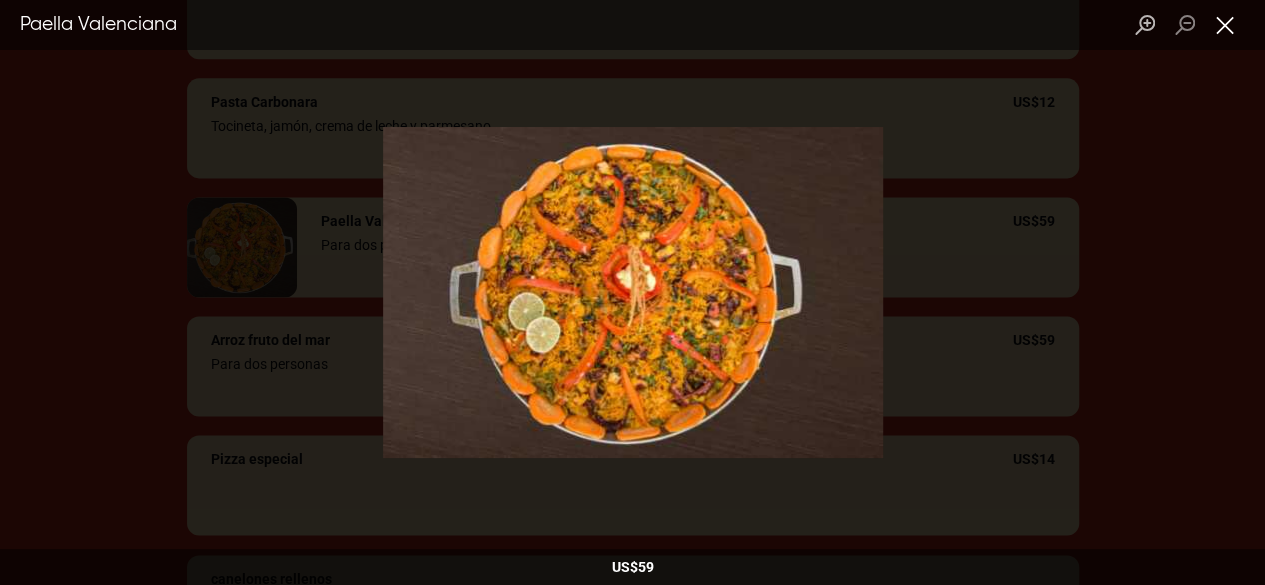 click at bounding box center [1225, 25] 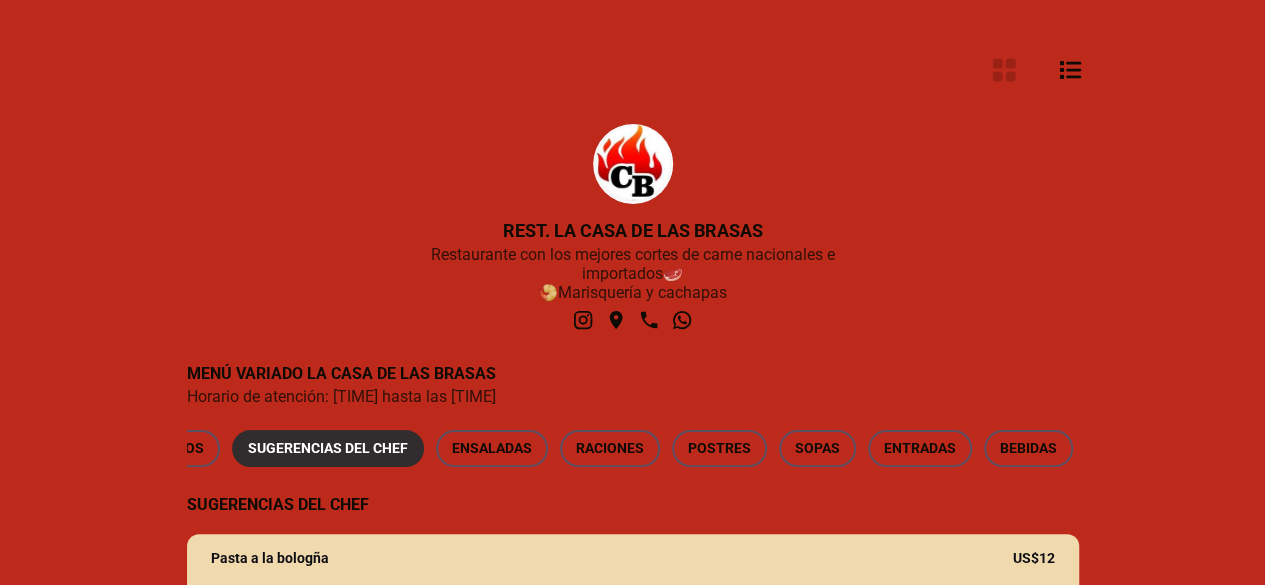 scroll, scrollTop: 310, scrollLeft: 0, axis: vertical 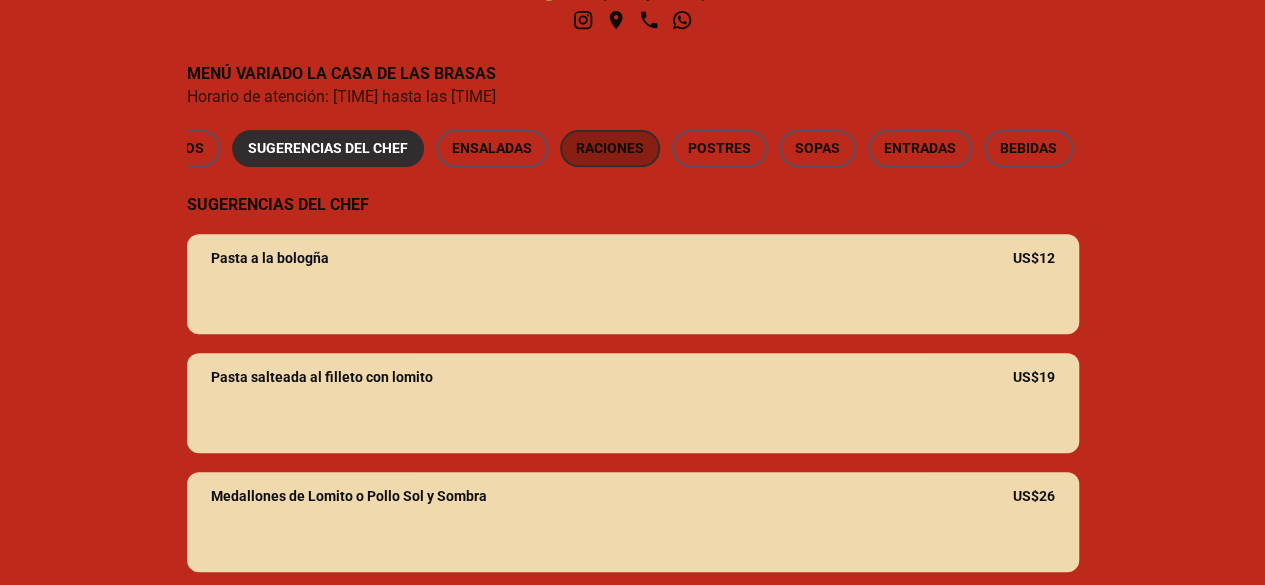 click on "RACIONES" at bounding box center [610, 148] 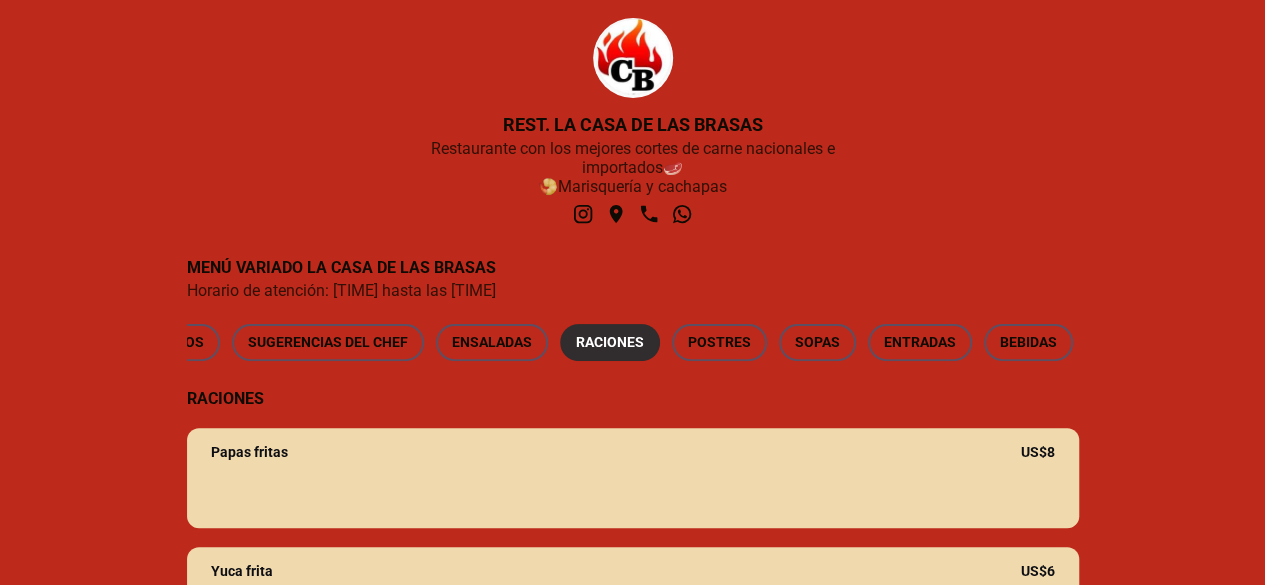 scroll, scrollTop: 0, scrollLeft: 0, axis: both 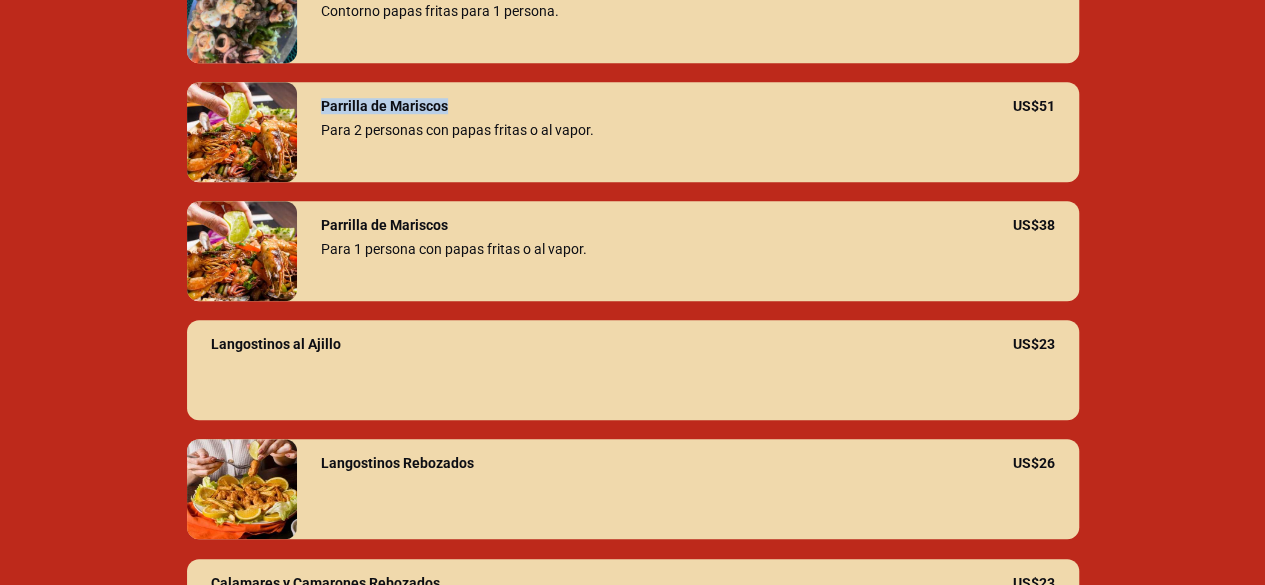 drag, startPoint x: 443, startPoint y: 130, endPoint x: 317, endPoint y: 129, distance: 126.00397 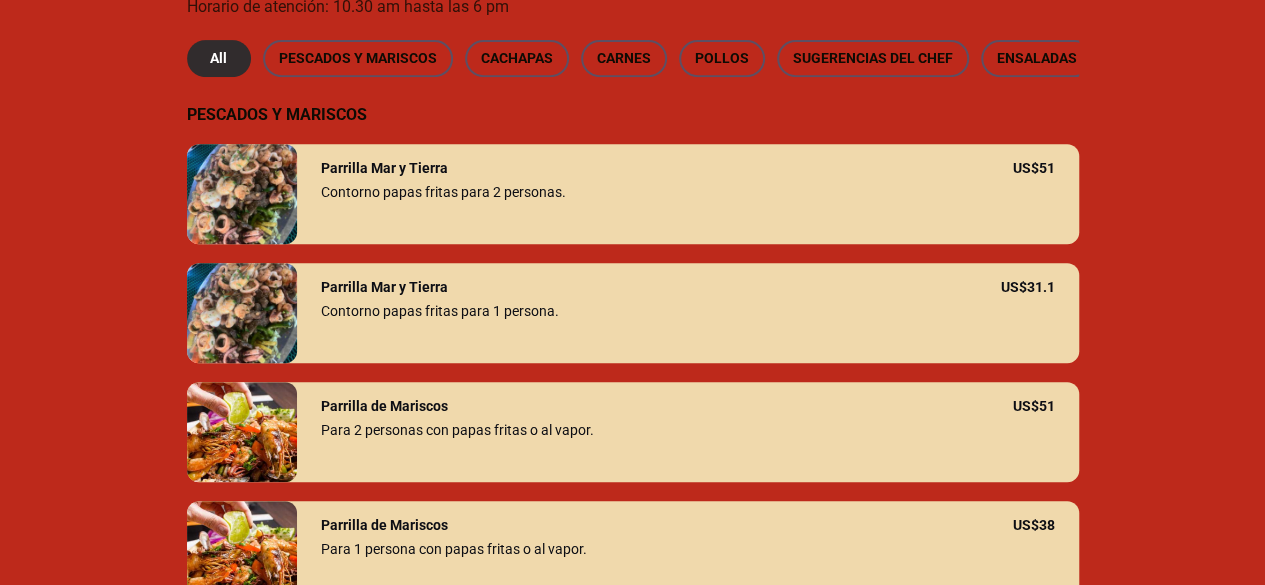 scroll, scrollTop: 300, scrollLeft: 0, axis: vertical 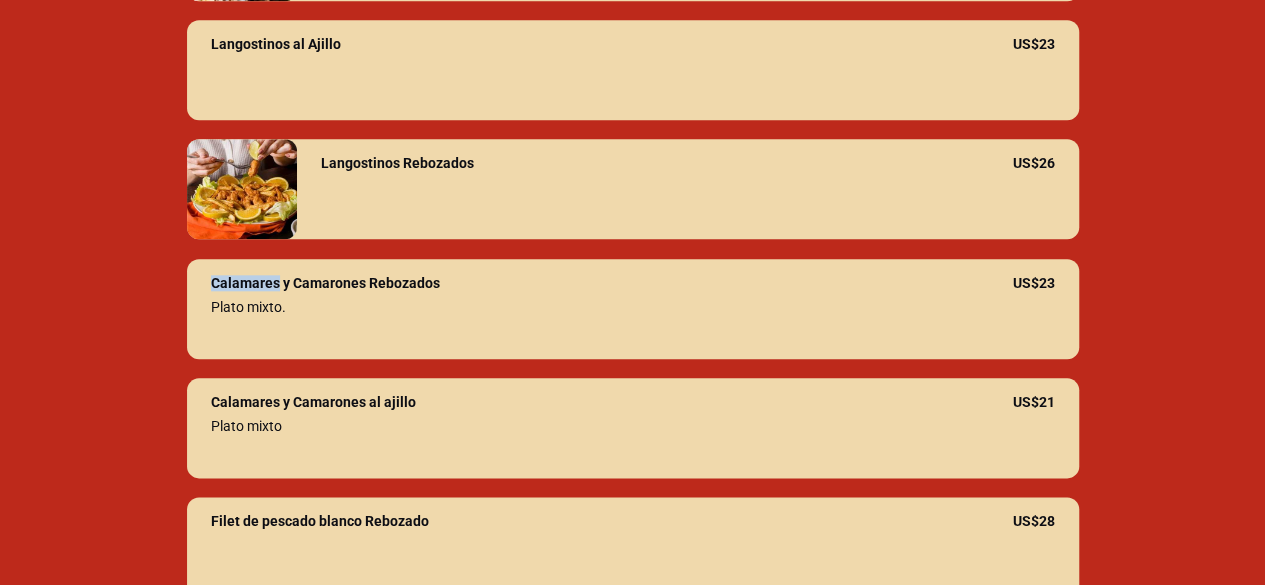 drag, startPoint x: 207, startPoint y: 303, endPoint x: 278, endPoint y: 305, distance: 71.02816 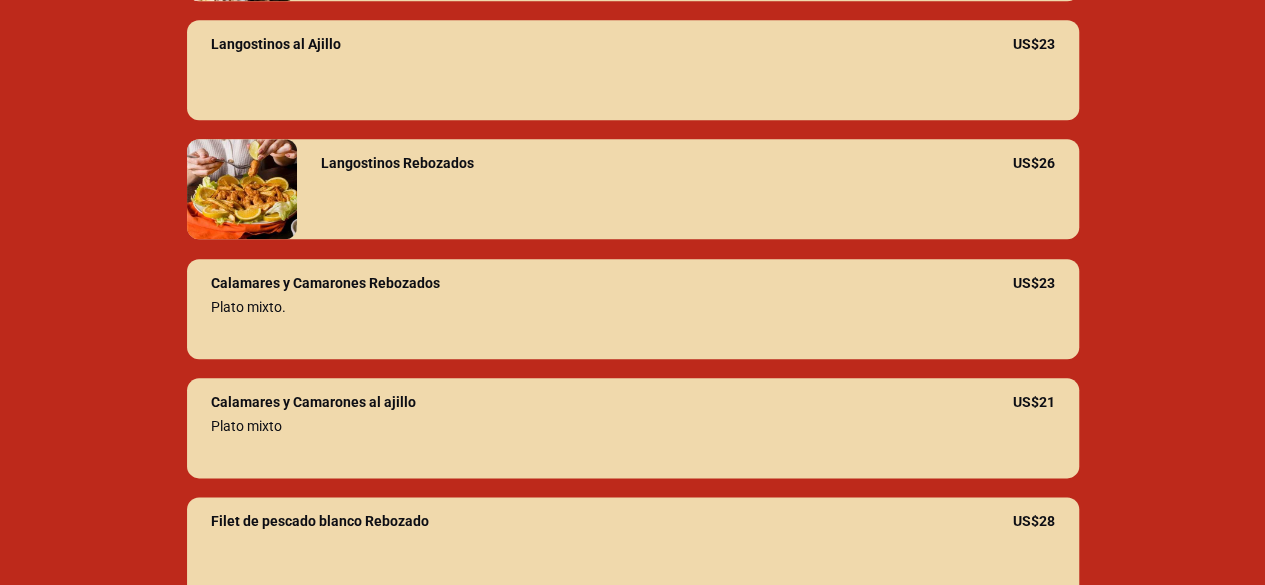 click on "Calamares y Camarones Rebozados" at bounding box center (612, 283) 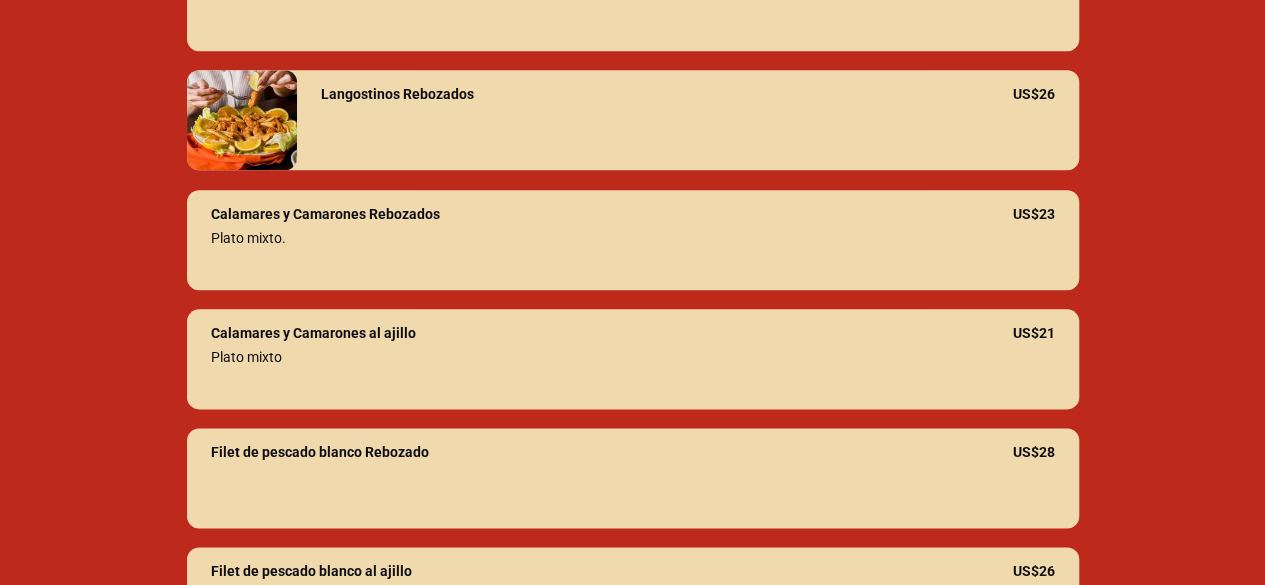 scroll, scrollTop: 1100, scrollLeft: 0, axis: vertical 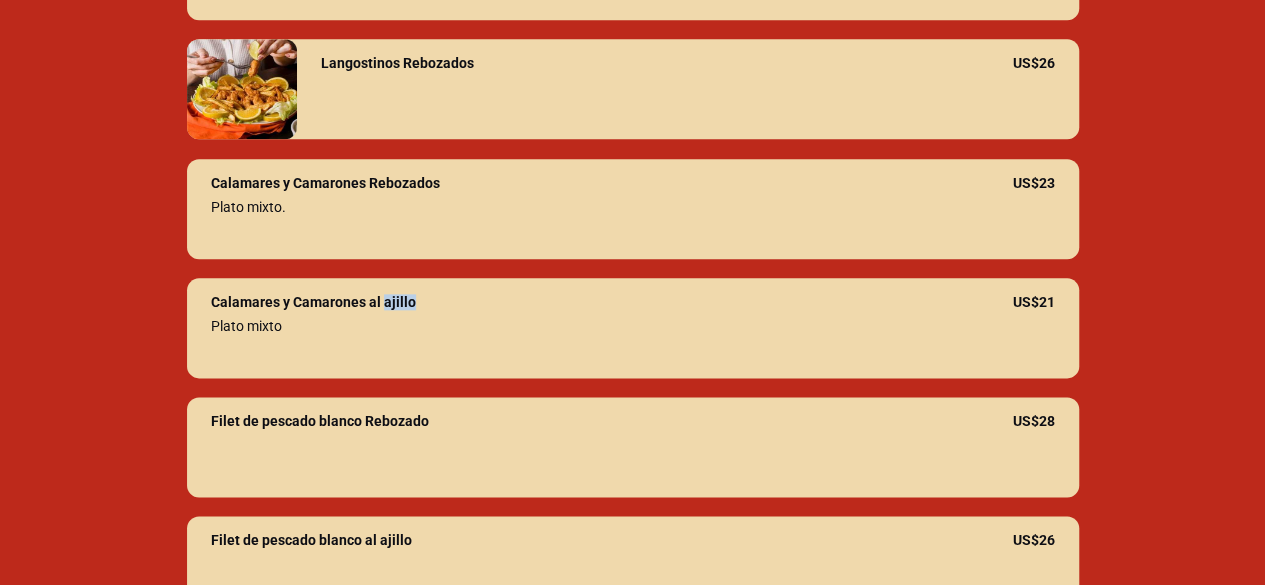 drag, startPoint x: 381, startPoint y: 326, endPoint x: 410, endPoint y: 327, distance: 29.017237 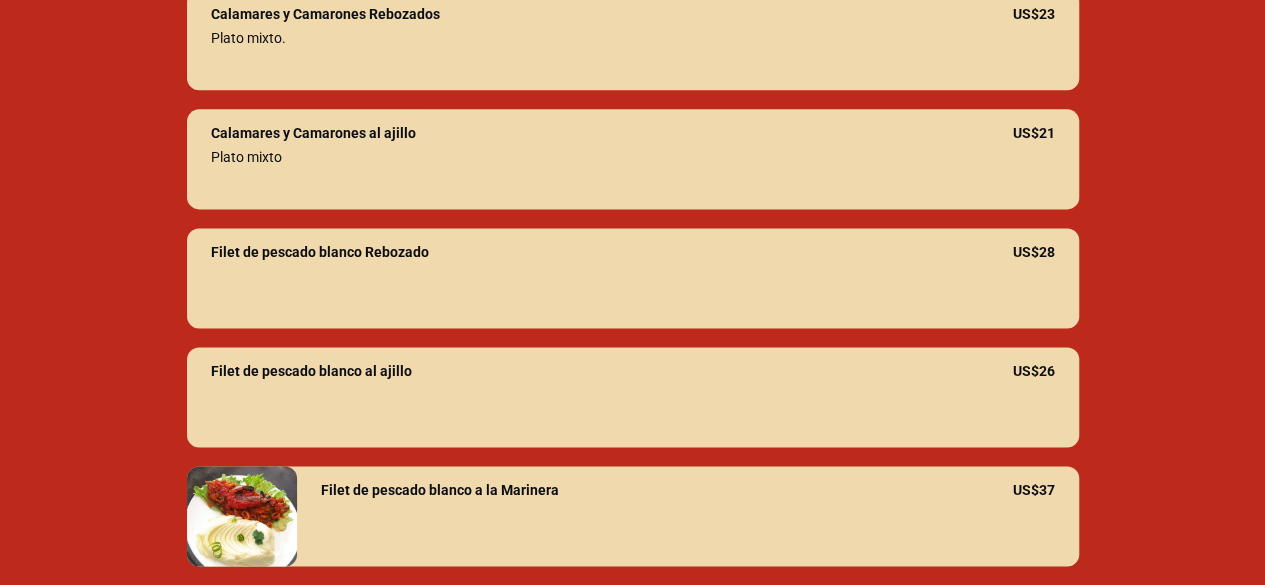 scroll, scrollTop: 1300, scrollLeft: 0, axis: vertical 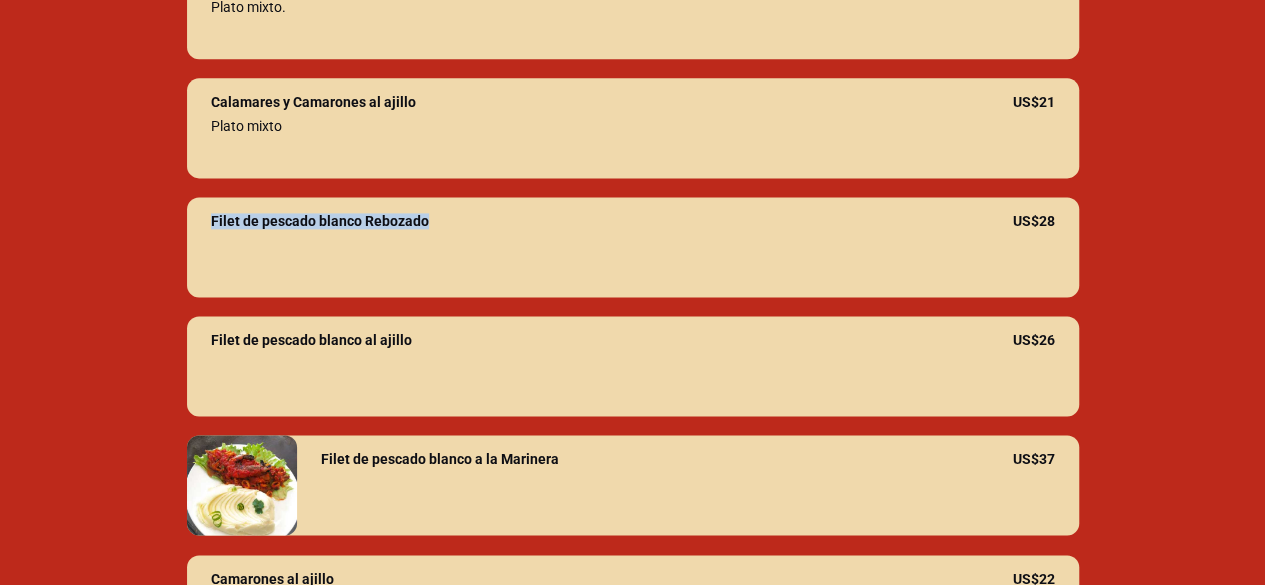 drag, startPoint x: 210, startPoint y: 241, endPoint x: 430, endPoint y: 248, distance: 220.11133 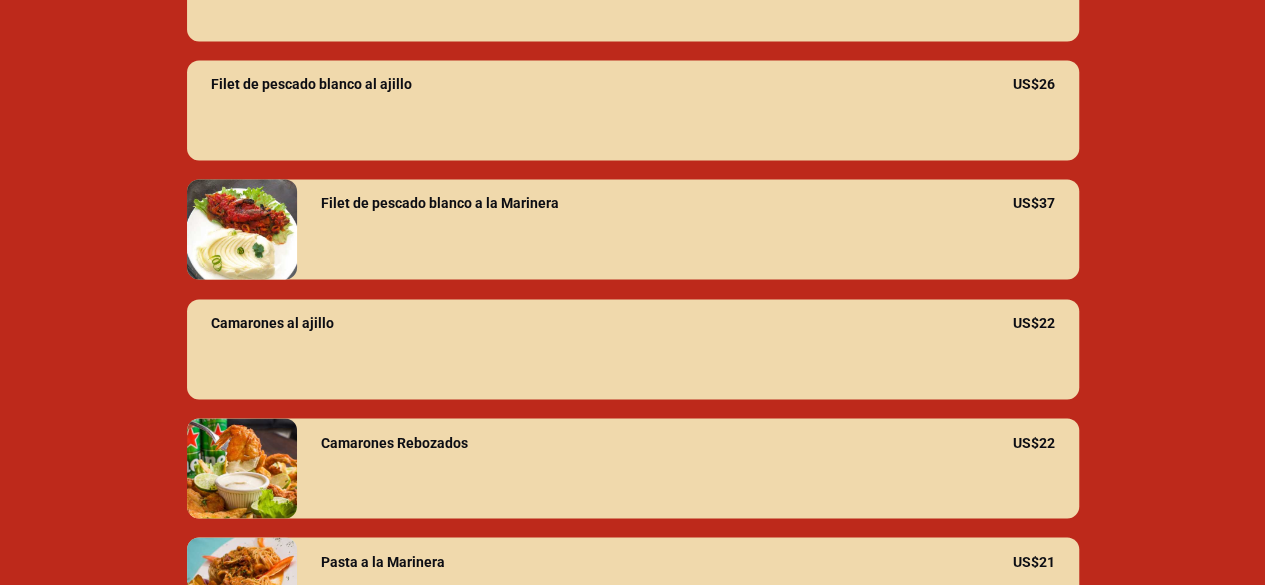 scroll, scrollTop: 1600, scrollLeft: 0, axis: vertical 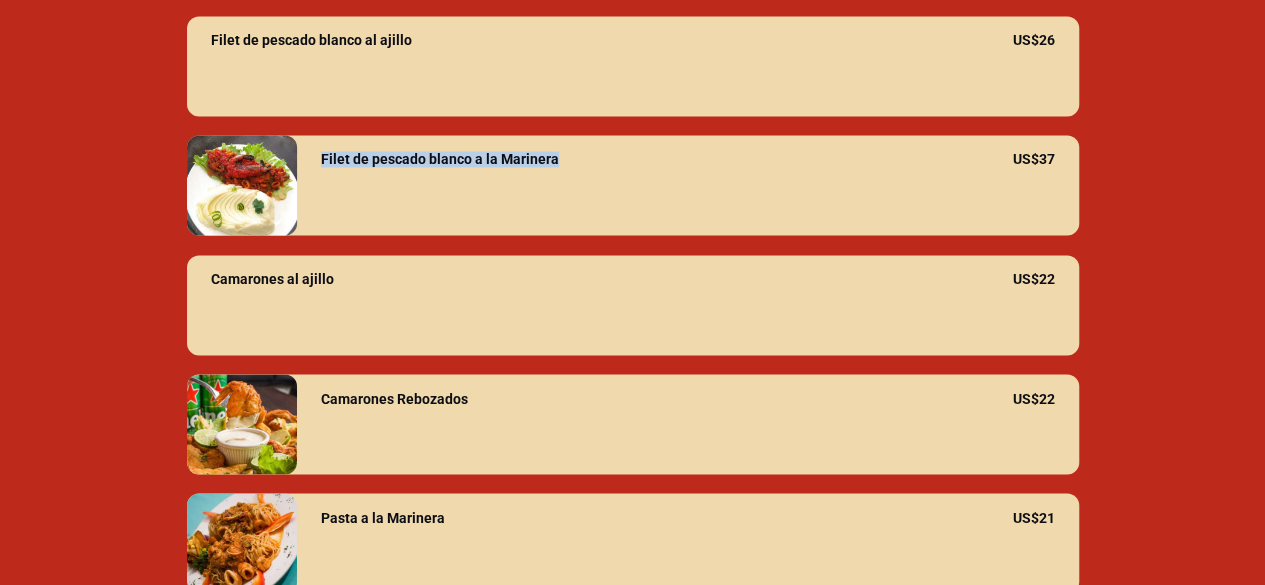 drag, startPoint x: 553, startPoint y: 183, endPoint x: 316, endPoint y: 187, distance: 237.03375 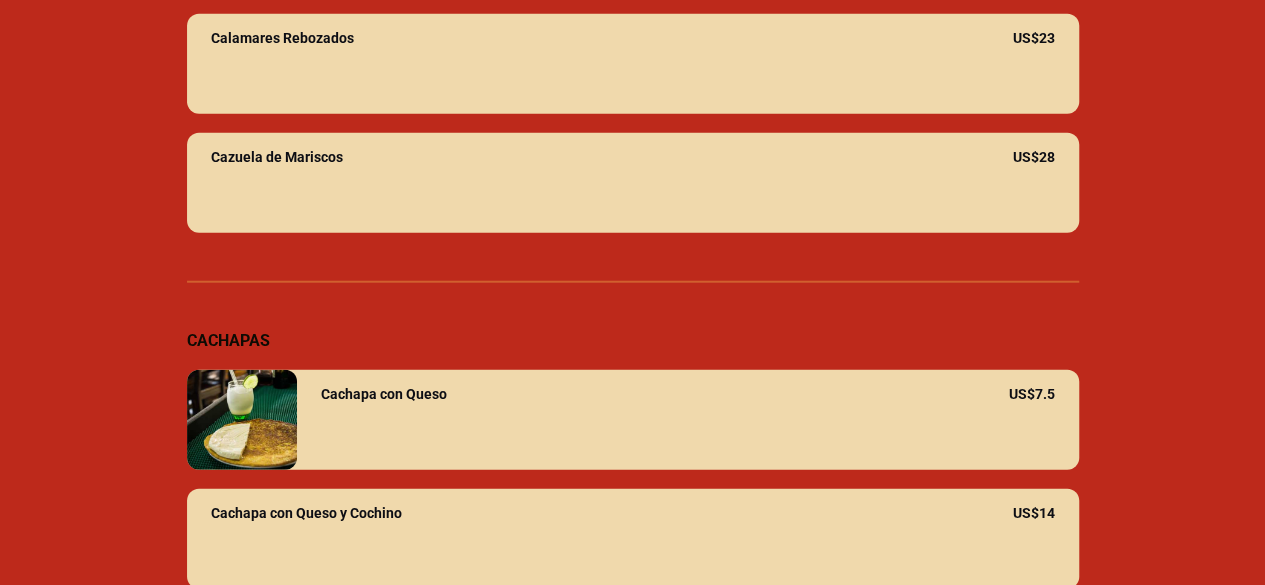 scroll, scrollTop: 2500, scrollLeft: 0, axis: vertical 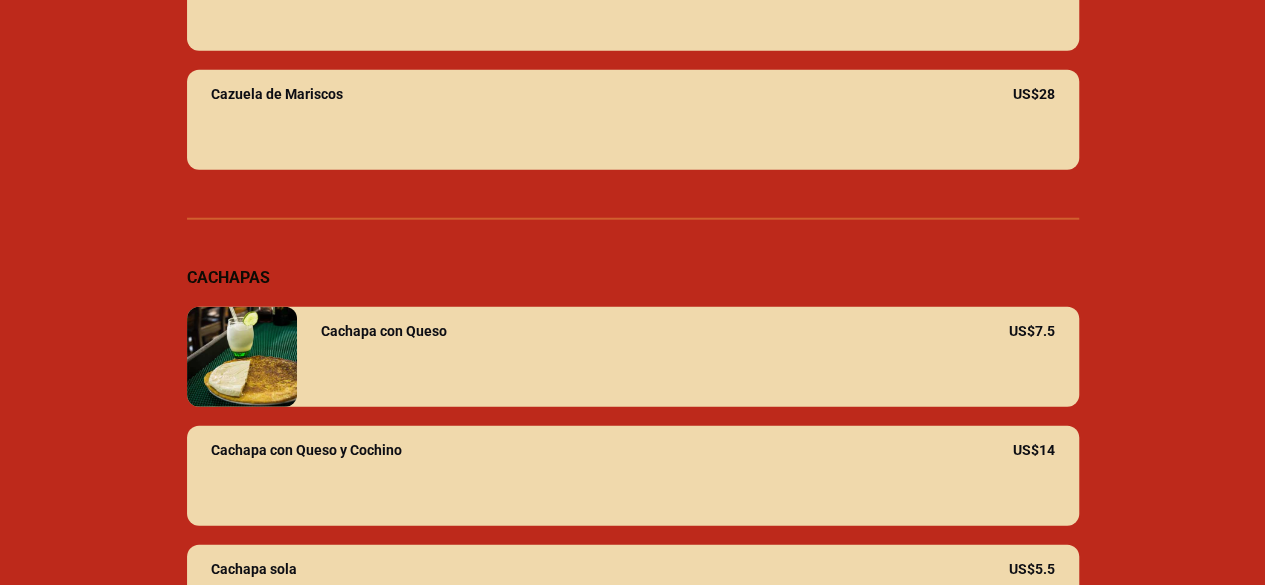drag, startPoint x: 342, startPoint y: 117, endPoint x: 208, endPoint y: 129, distance: 134.53624 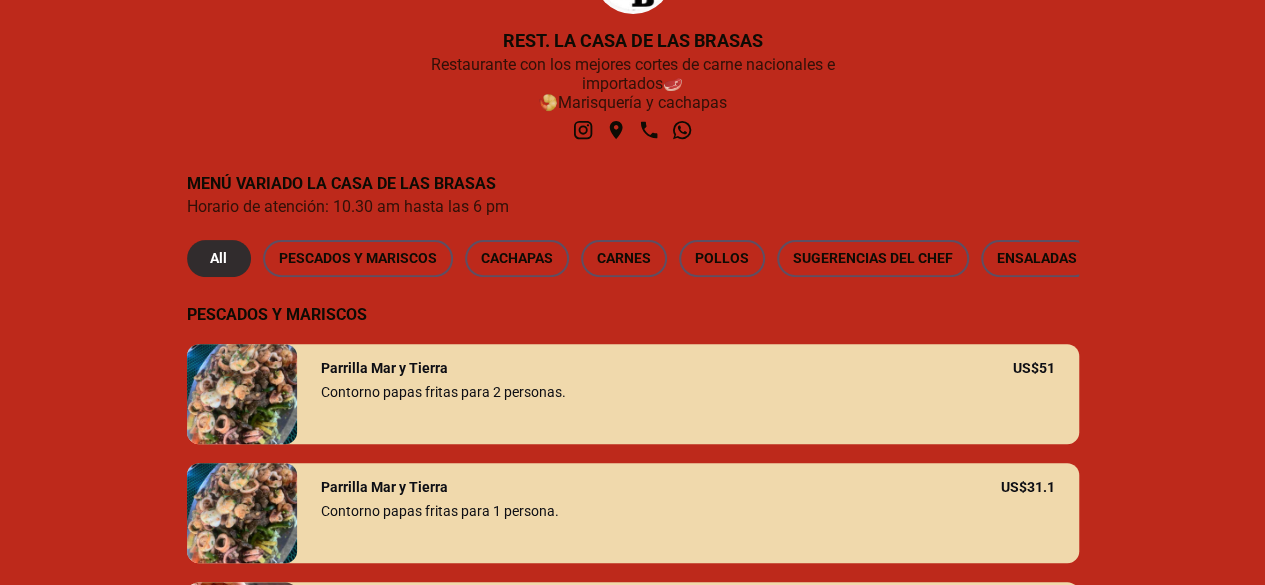 scroll, scrollTop: 300, scrollLeft: 0, axis: vertical 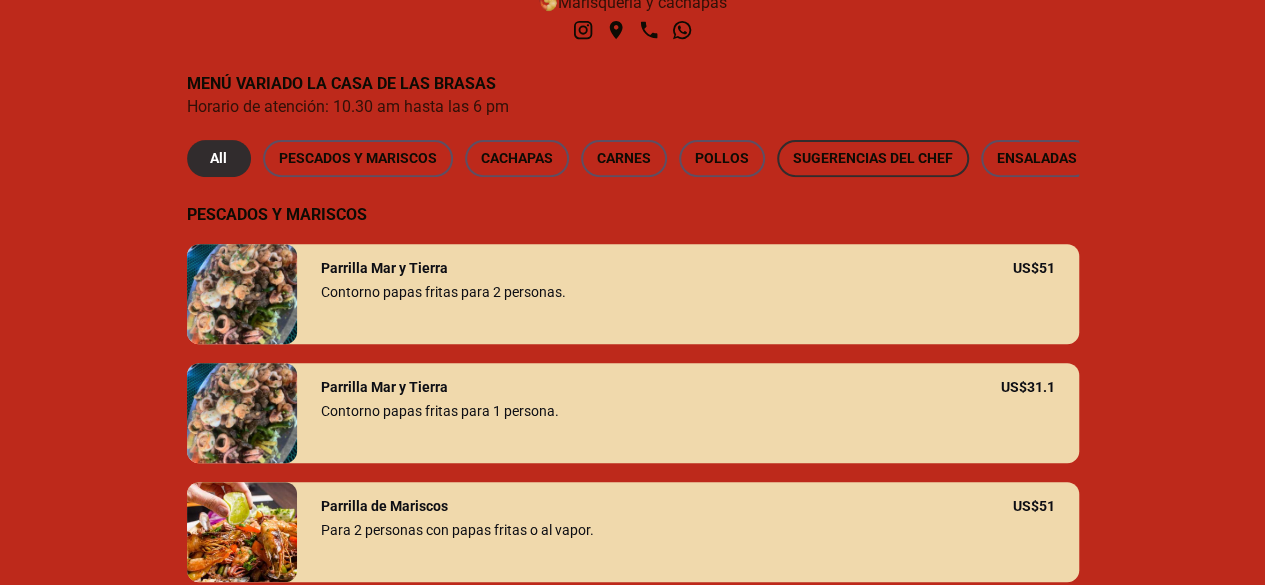 click on "SUGERENCIAS DEL CHEF" at bounding box center [873, 158] 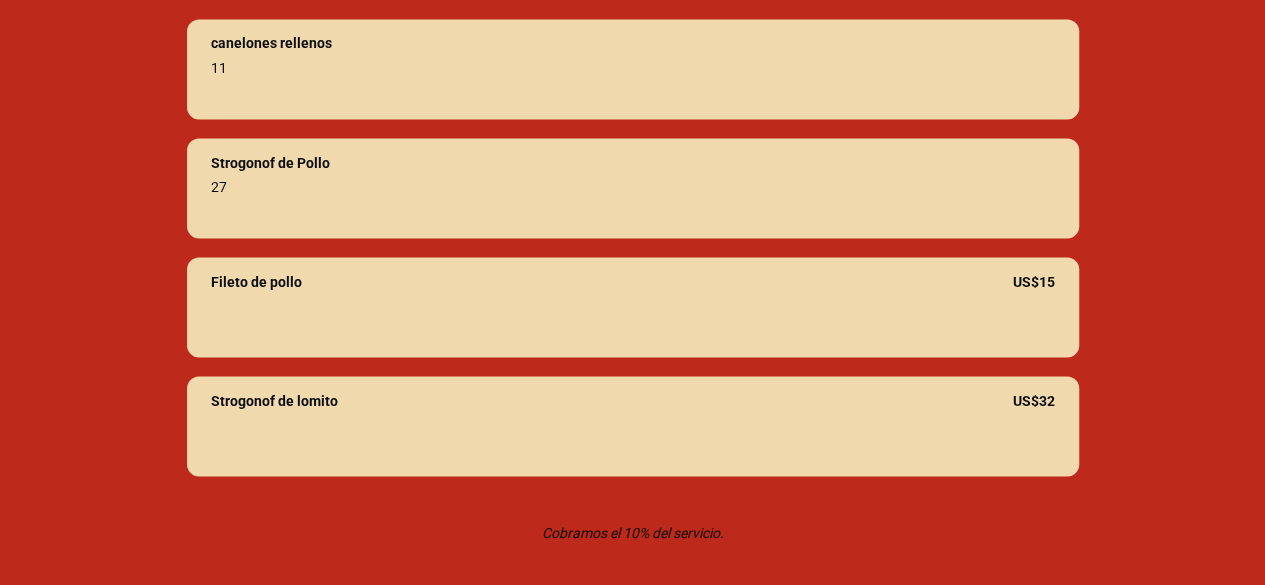 scroll, scrollTop: 1910, scrollLeft: 0, axis: vertical 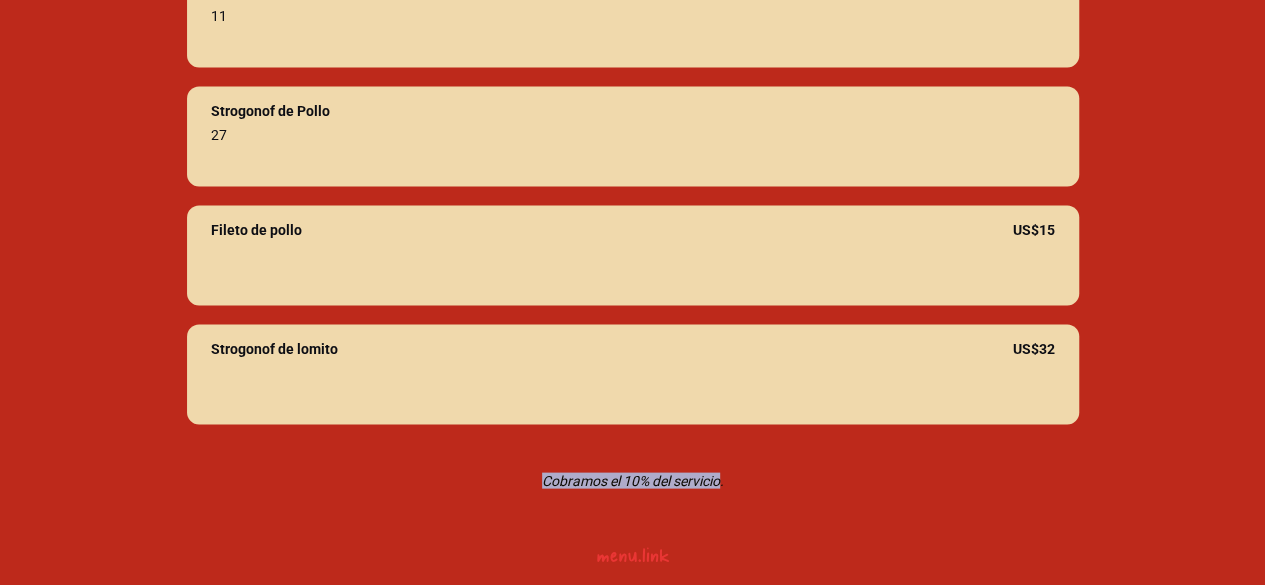 drag, startPoint x: 719, startPoint y: 480, endPoint x: 541, endPoint y: 476, distance: 178.04494 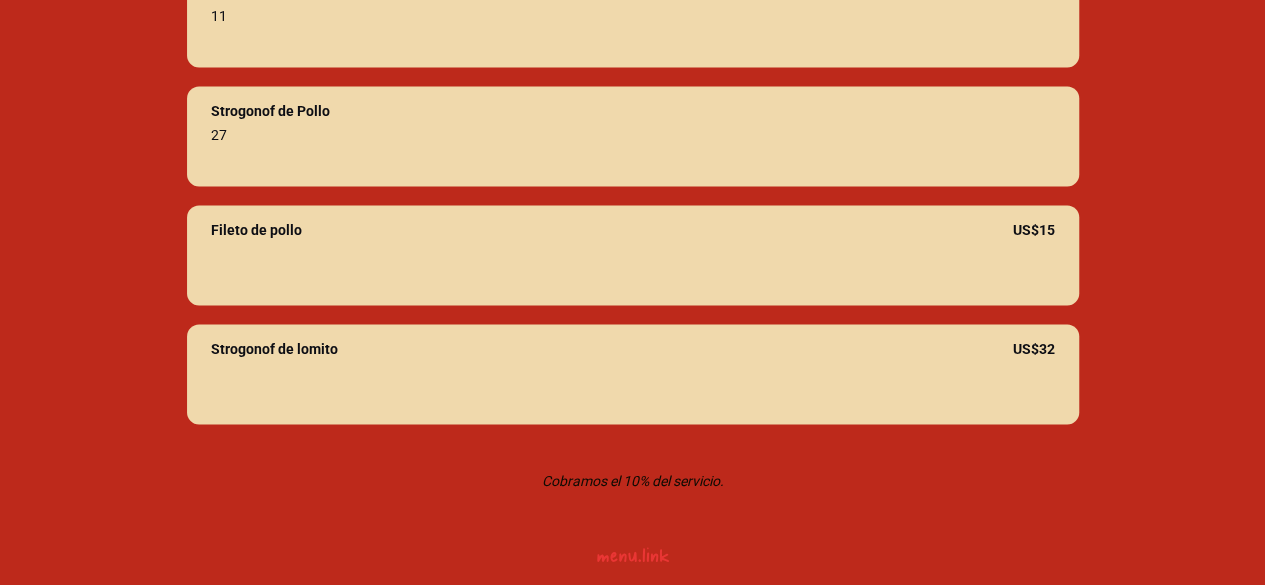 click on "REST. LA CASA DE LAS BRASAS   Restaurante con los mejores cortes de carne  nacionales e importados🥩 🍤Marisquería y cachapas MENÚ VARIADO LA CASA DE LAS BRASAS Horario de atención: 10.30 am hasta las 6 pm All PESCADOS Y MARISCOS CACHAPAS CARNES POLLOS SUGERENCIAS DEL CHEF ENSALADAS RACIONES POSTRES SOPAS ENTRADAS BEBIDAS  SUGERENCIAS DEL CHEF Pasta a la bologña US$ 12 Pasta salteada al filleto con lomito US$ 19 Medallones de Lomito o Pollo Sol y Sombra US$ 26 Suprema de Pollo en salsa de parchita US$ 16 Brocheta Mar y Tierra US$ 28 Fileto de lomito US$ 19 Filette Migñon  US$ 27 Pasta Carbonara  Tocineta, jamón, crema de leche y parmesano. US$ 12 Paella Valenciana Para dos persona  US$ 59 Arroz fruto del mar Para dos personas US$ 59 Pizza especial US$ 14 canelones rellenos 11 Strogonof de Pollo 27 Fileto de pollo US$ 15 Strogonof de lomito  US$ 32" at bounding box center [633, -708] 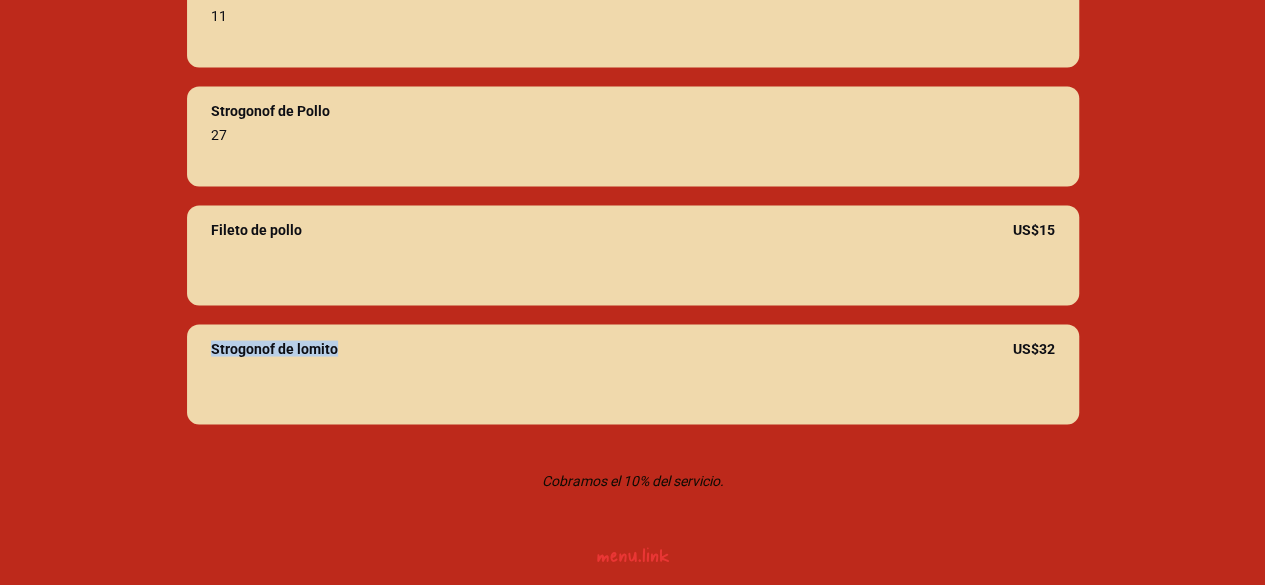 drag, startPoint x: 212, startPoint y: 347, endPoint x: 338, endPoint y: 353, distance: 126.14278 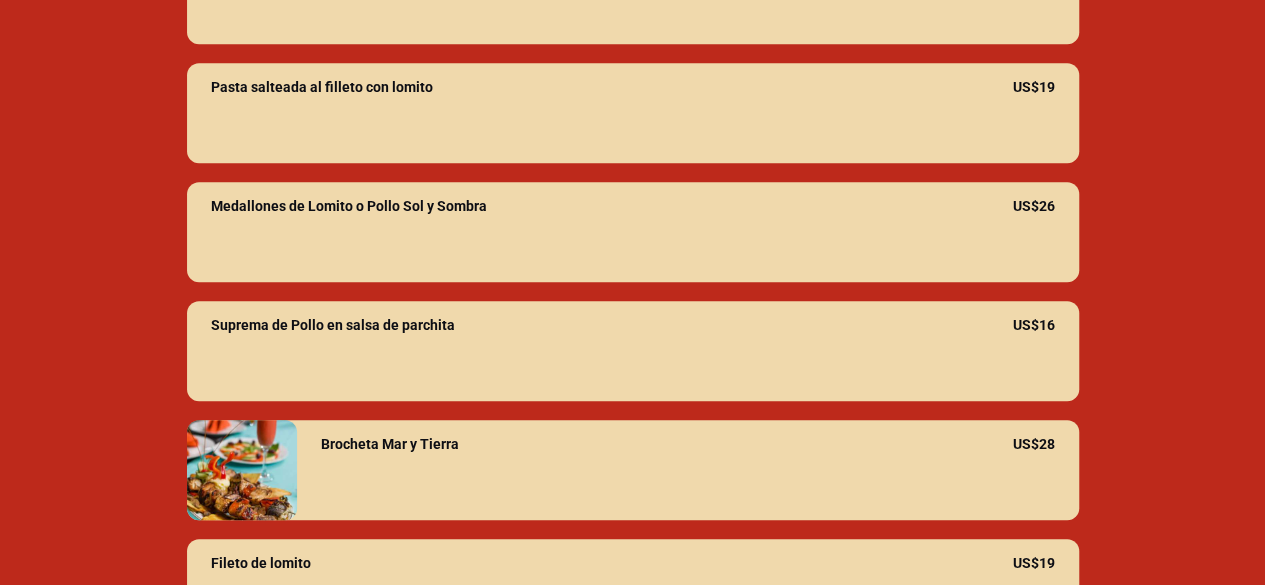 scroll, scrollTop: 200, scrollLeft: 0, axis: vertical 